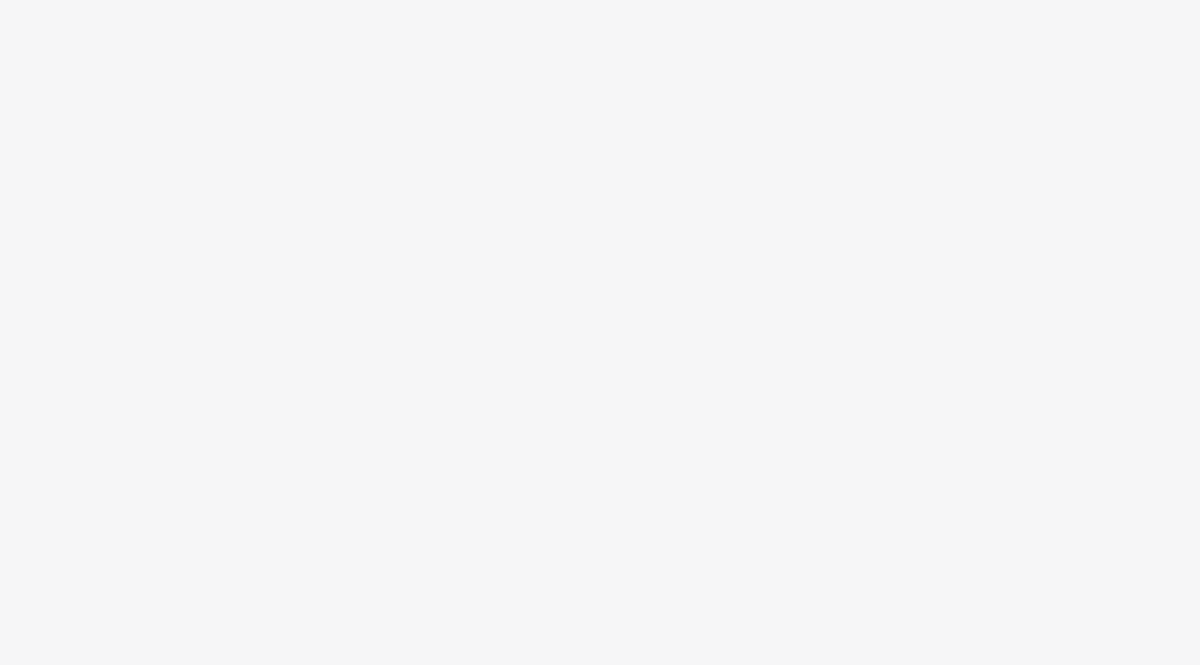 scroll, scrollTop: 0, scrollLeft: 0, axis: both 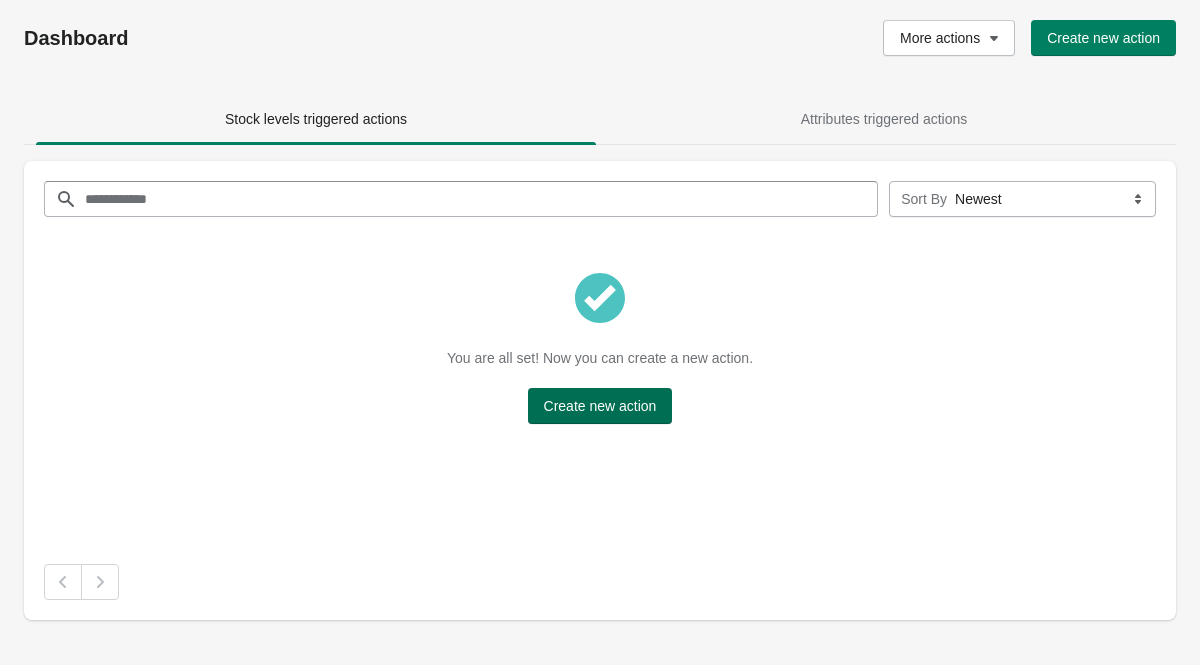 click on "Create new action" at bounding box center [600, 406] 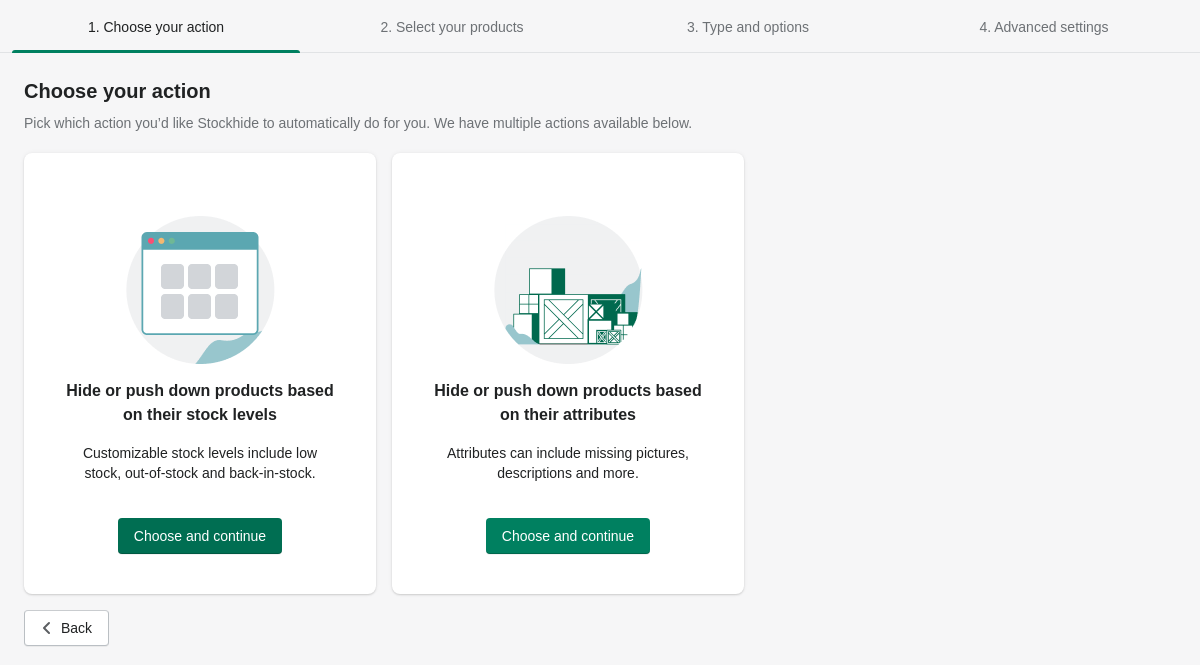 click on "Choose and continue" at bounding box center [200, 536] 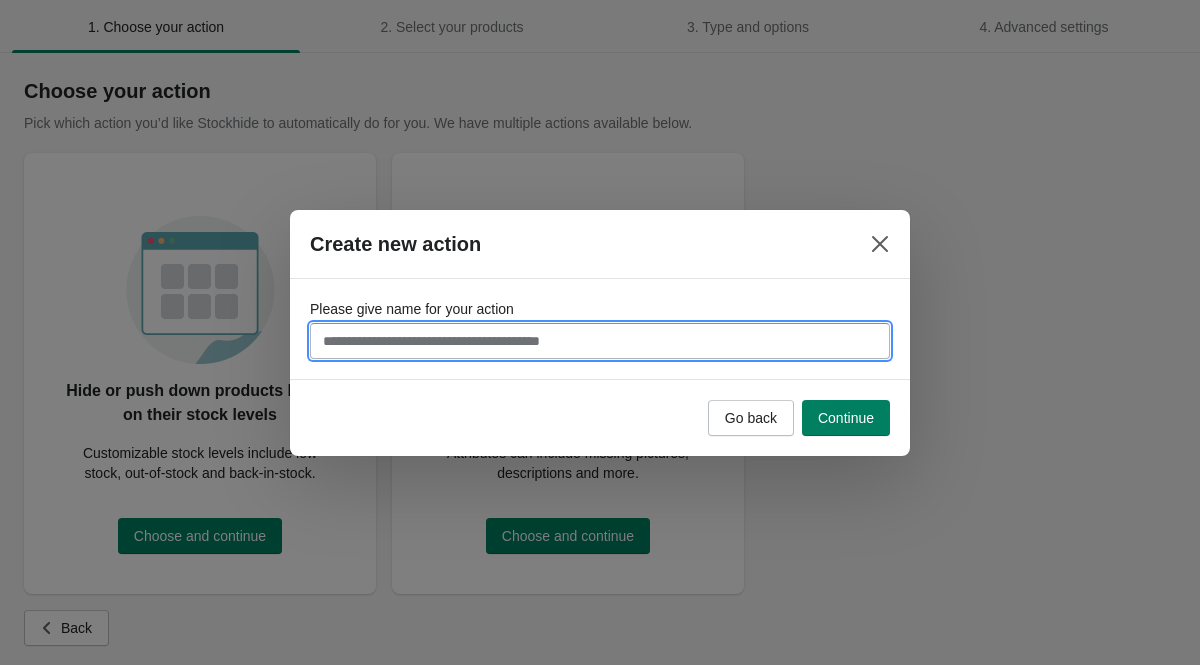 click on "Please give name for your action" at bounding box center [600, 341] 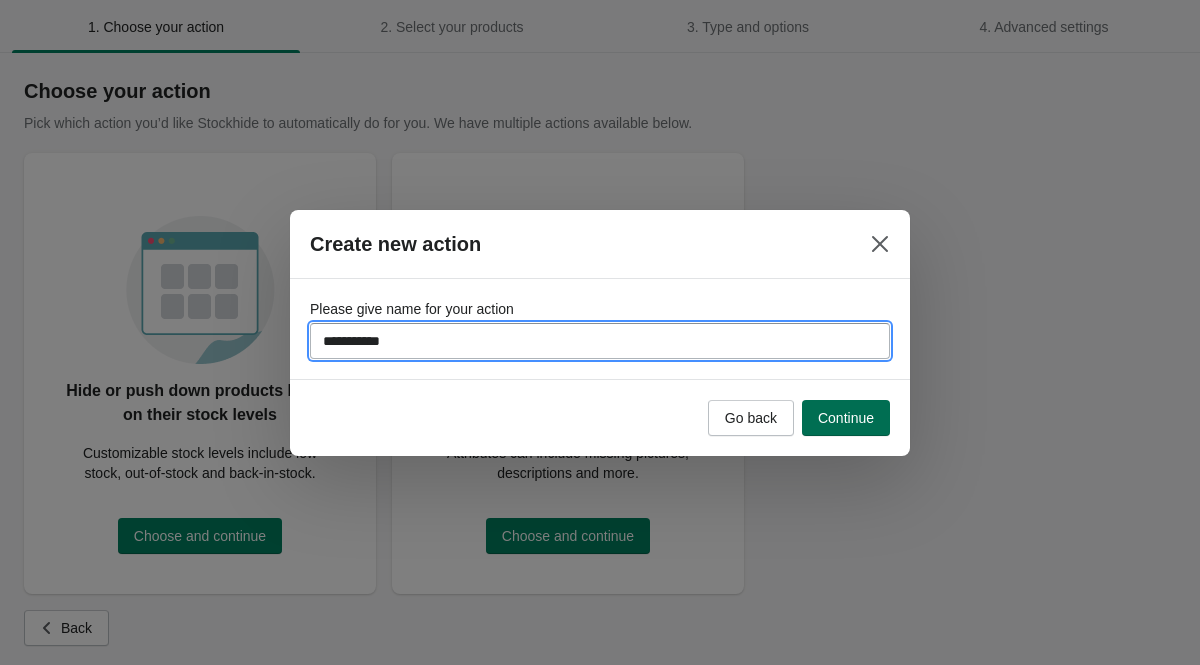 type on "**********" 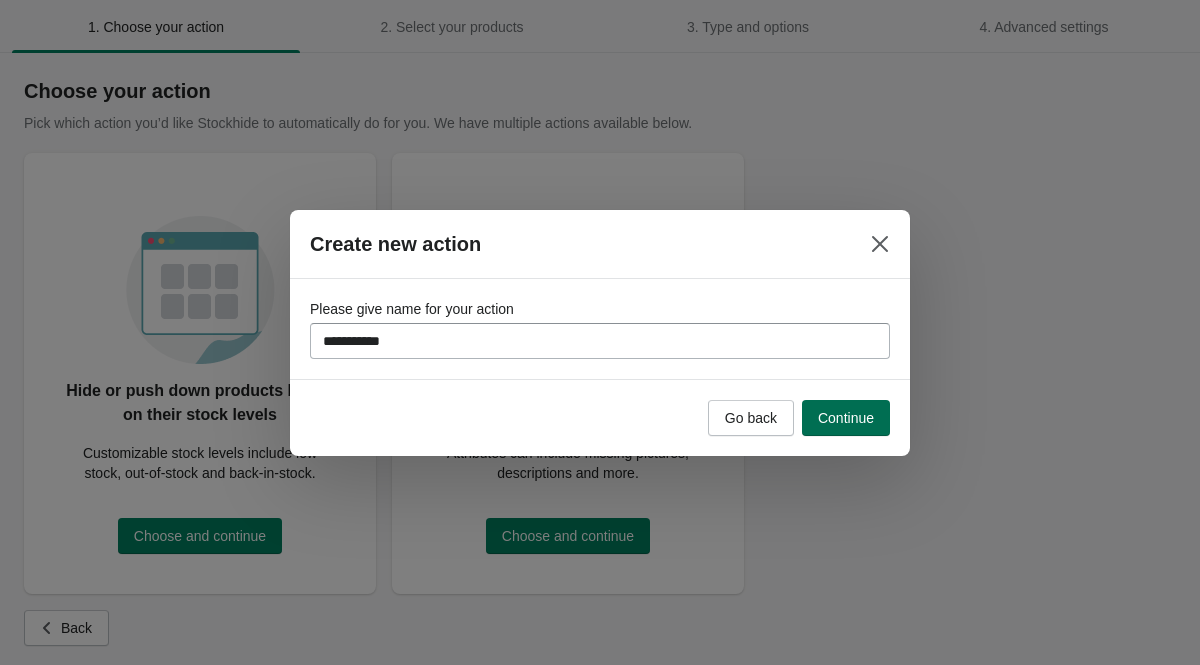 click on "Continue" at bounding box center (846, 418) 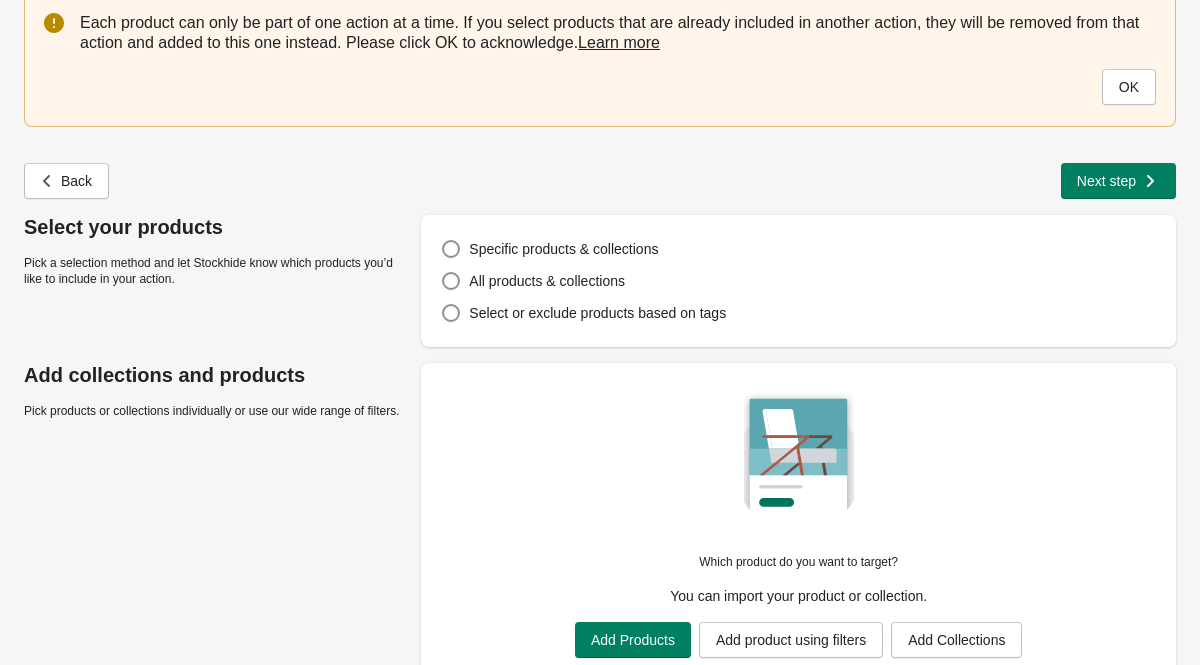 scroll, scrollTop: 101, scrollLeft: 0, axis: vertical 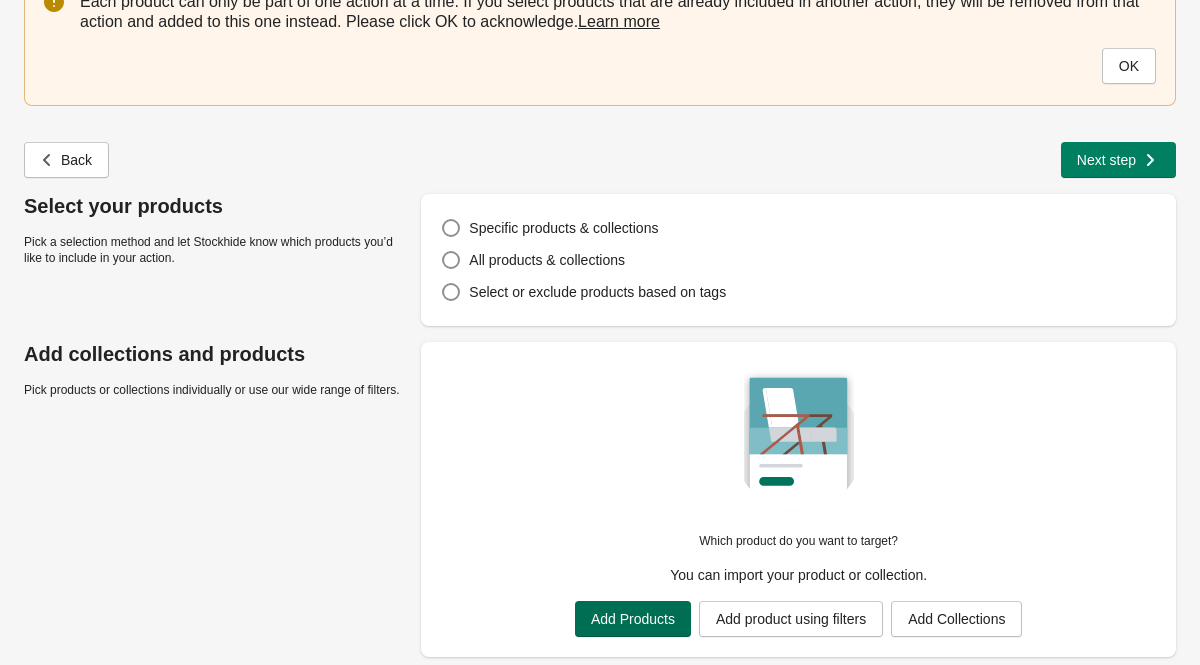click on "Add Products" at bounding box center [633, 619] 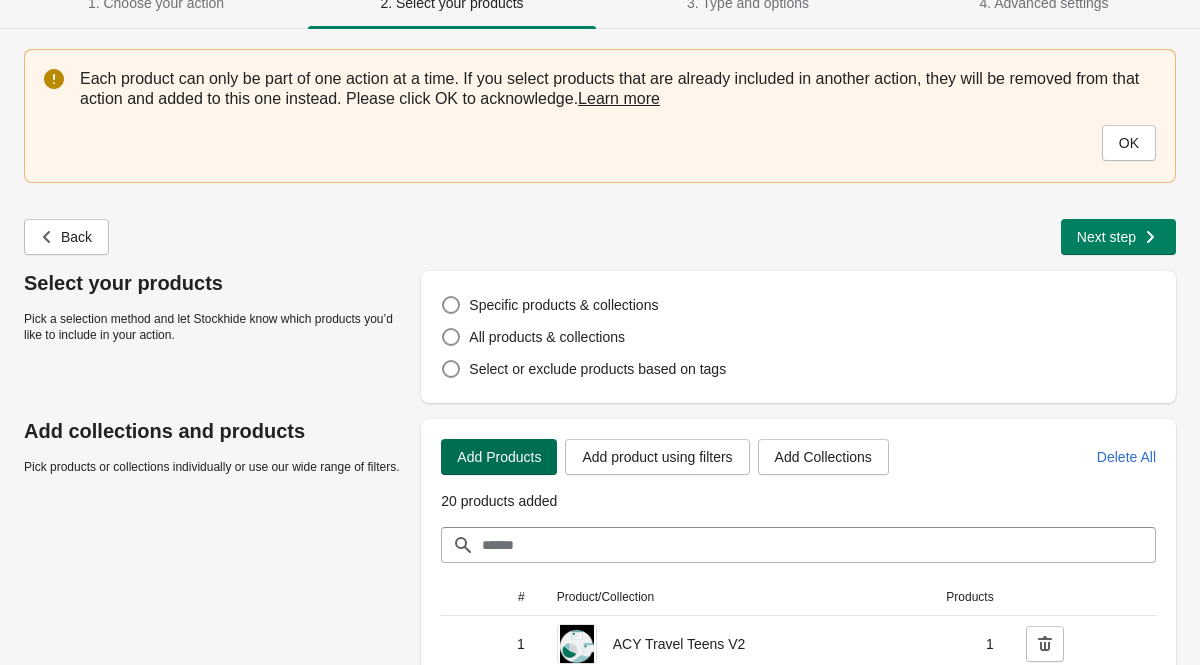 scroll, scrollTop: 0, scrollLeft: 0, axis: both 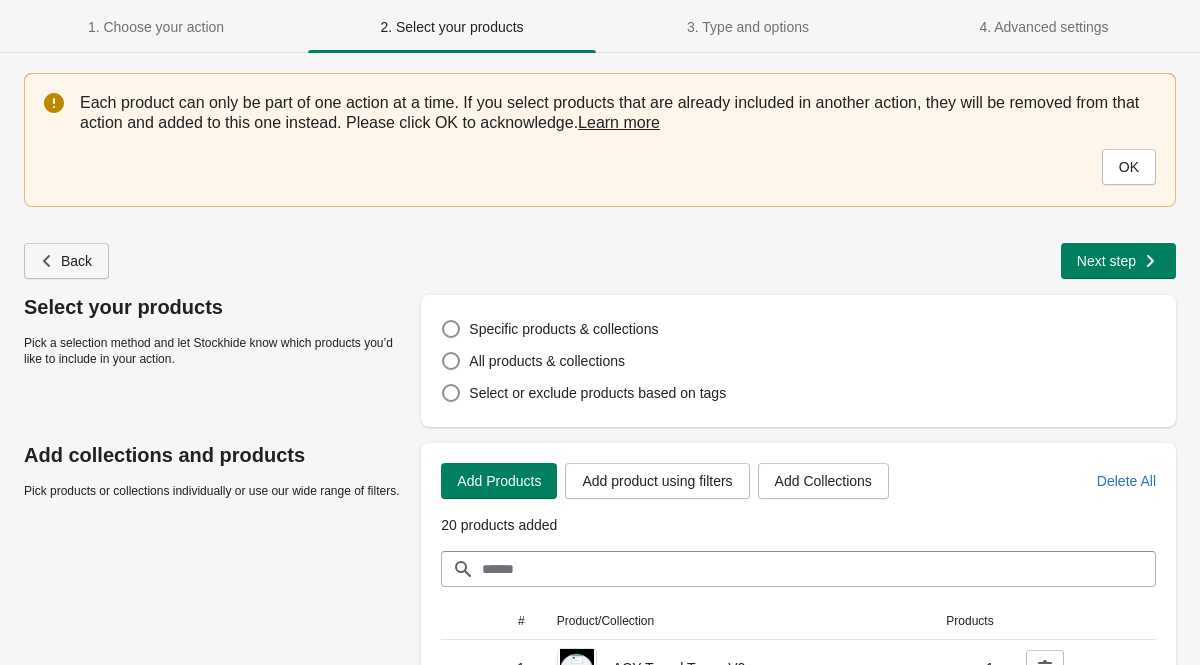 click on "Back" at bounding box center (66, 261) 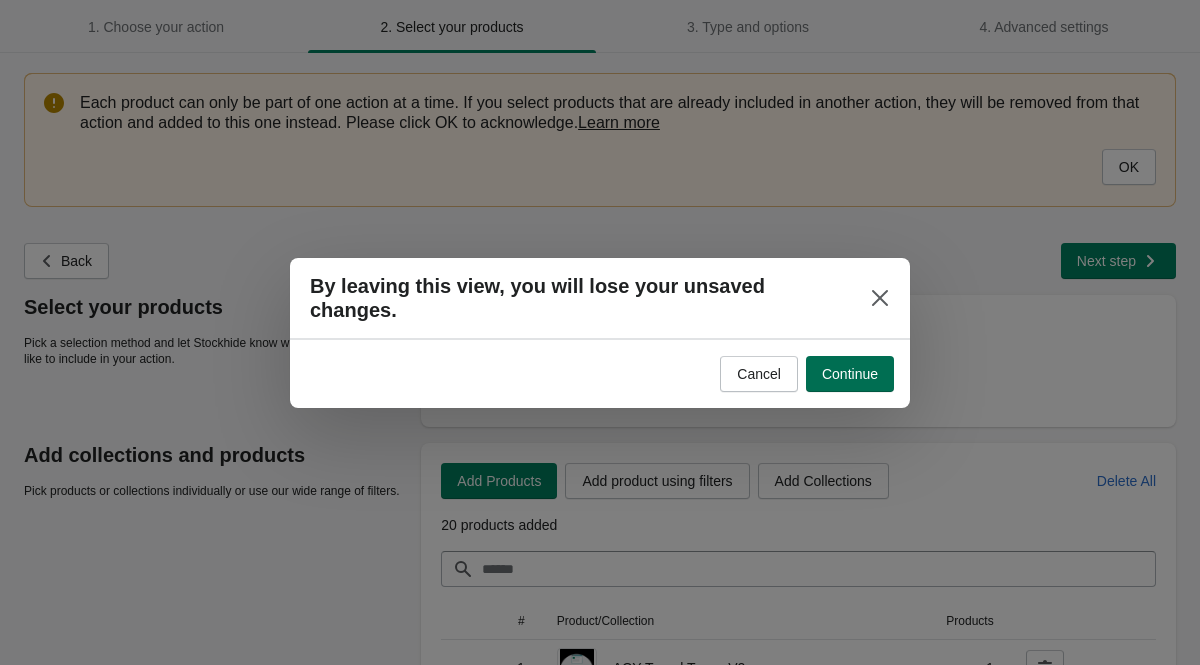 click on "Continue" at bounding box center [850, 374] 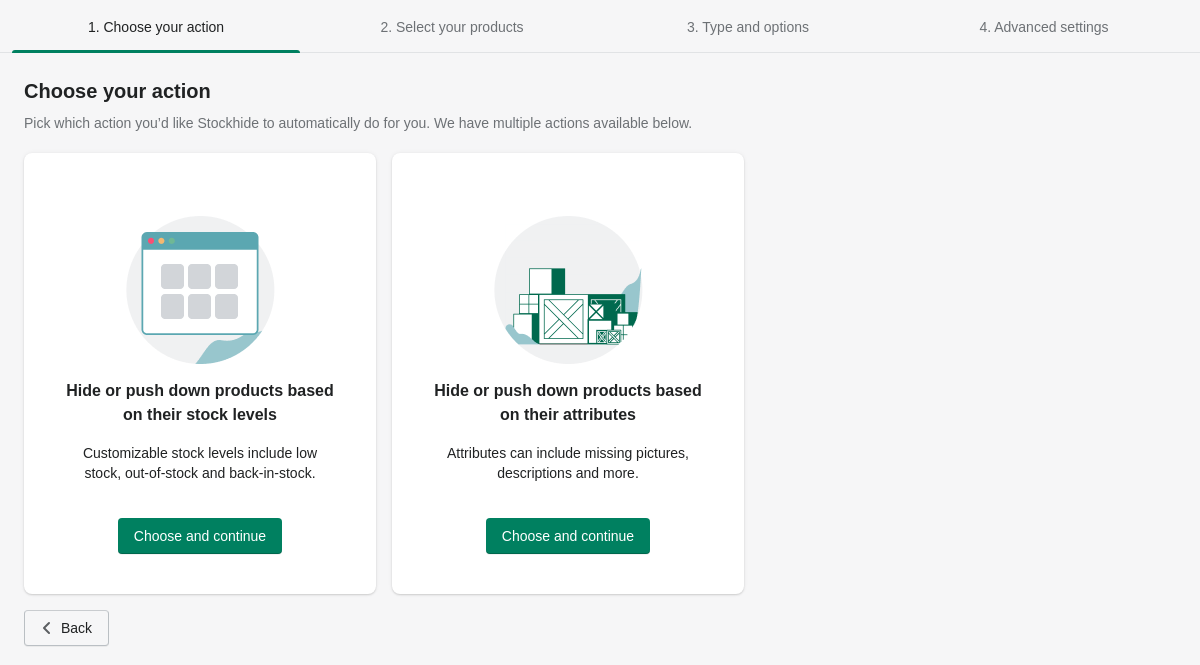 click on "Back" at bounding box center (76, 628) 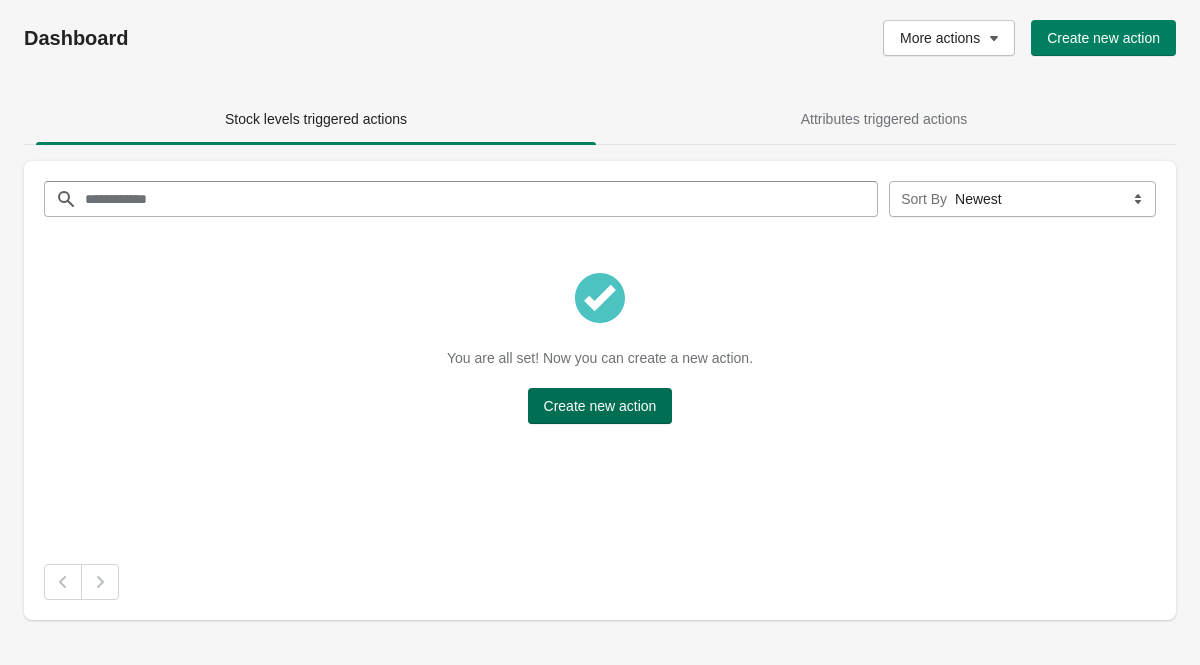 click on "Create new action" at bounding box center [600, 406] 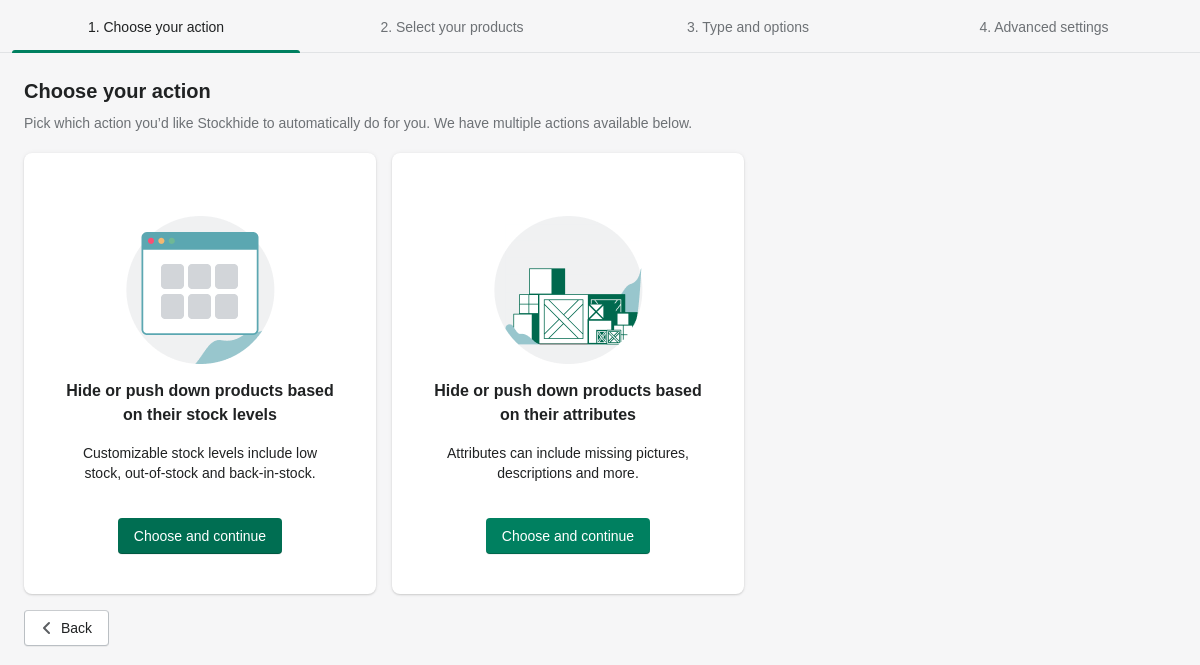 click on "Choose and continue" at bounding box center (200, 536) 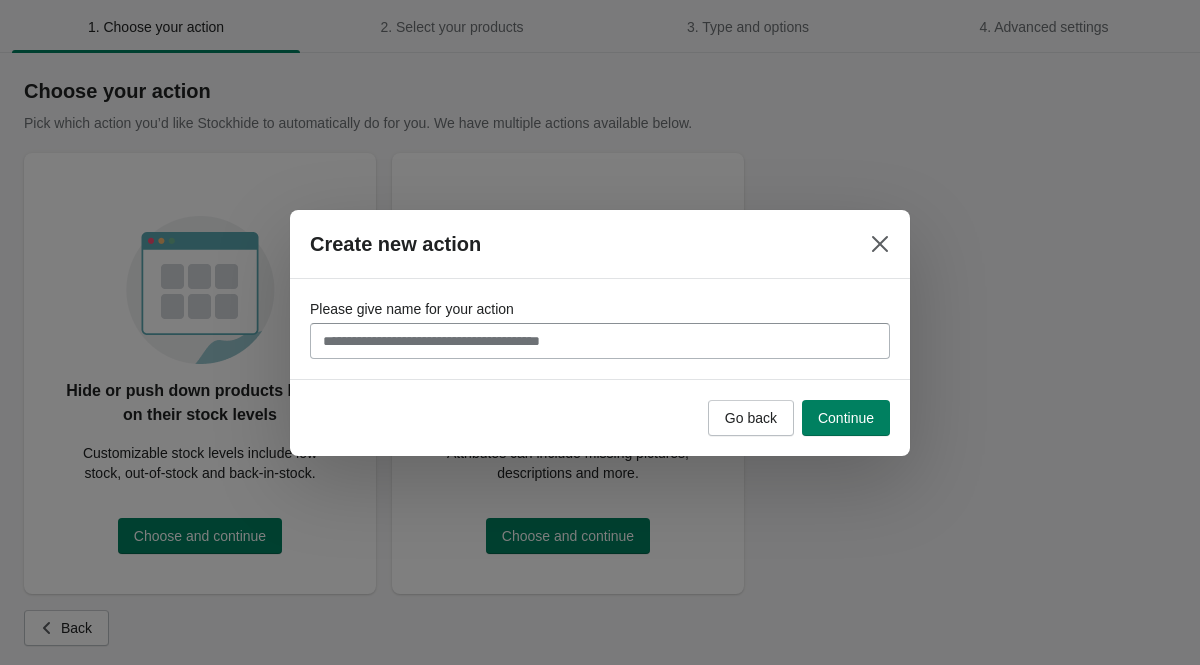 click on "Please give name for your action" at bounding box center [600, 341] 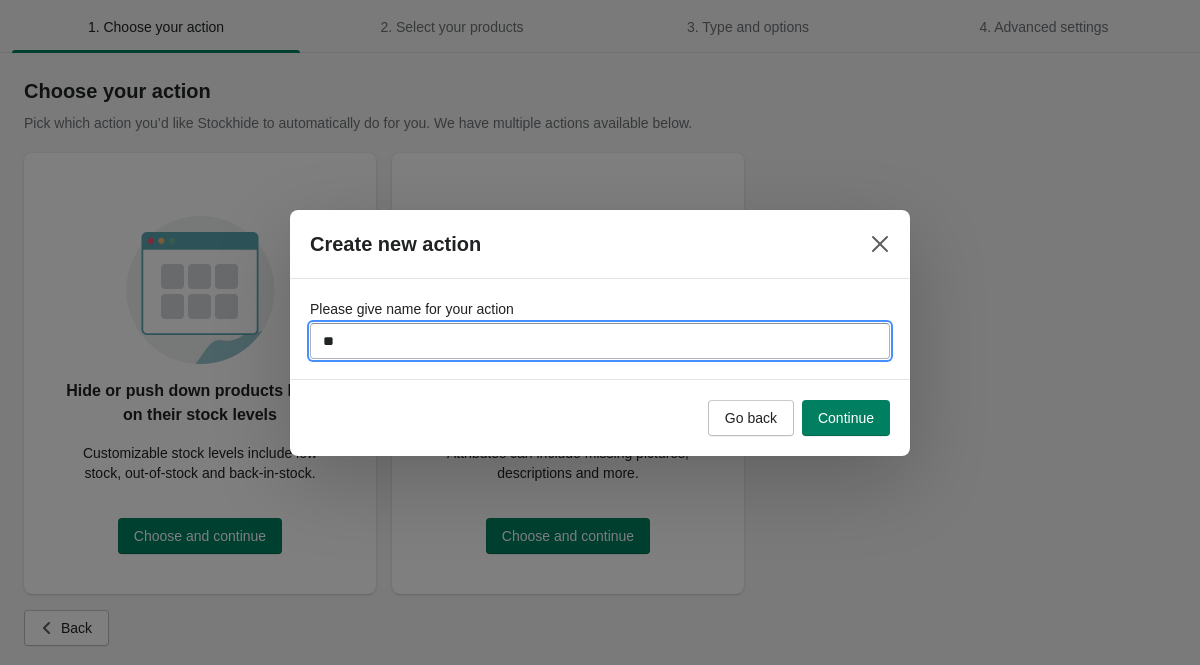 type on "*" 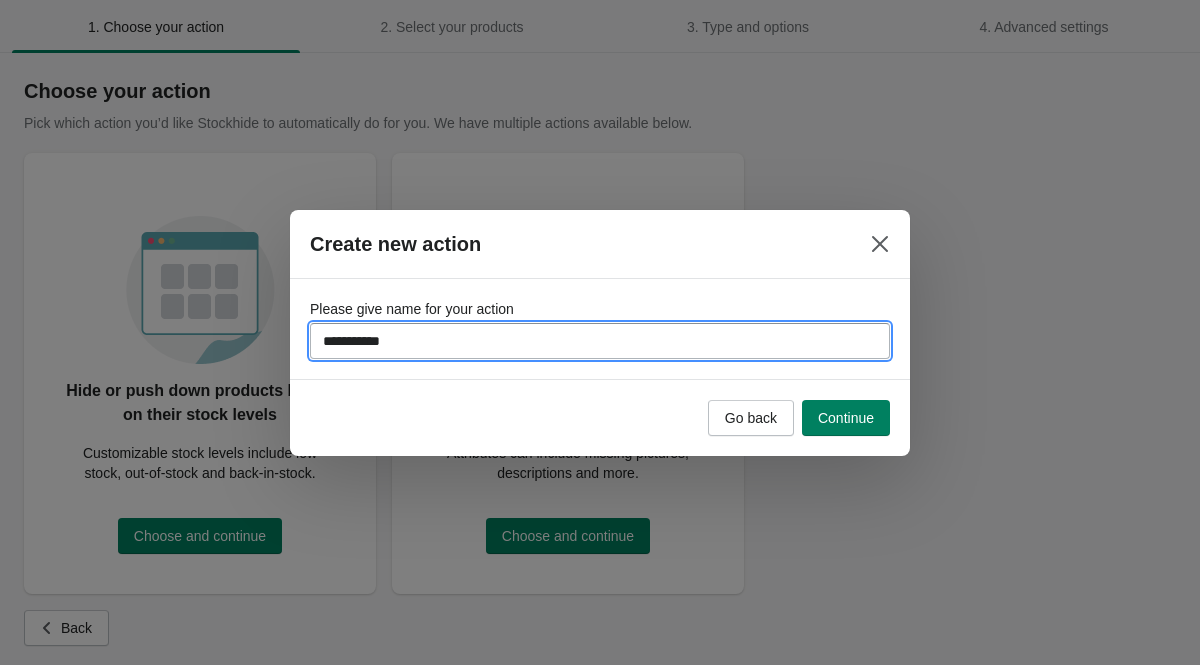 click on "**********" at bounding box center [600, 341] 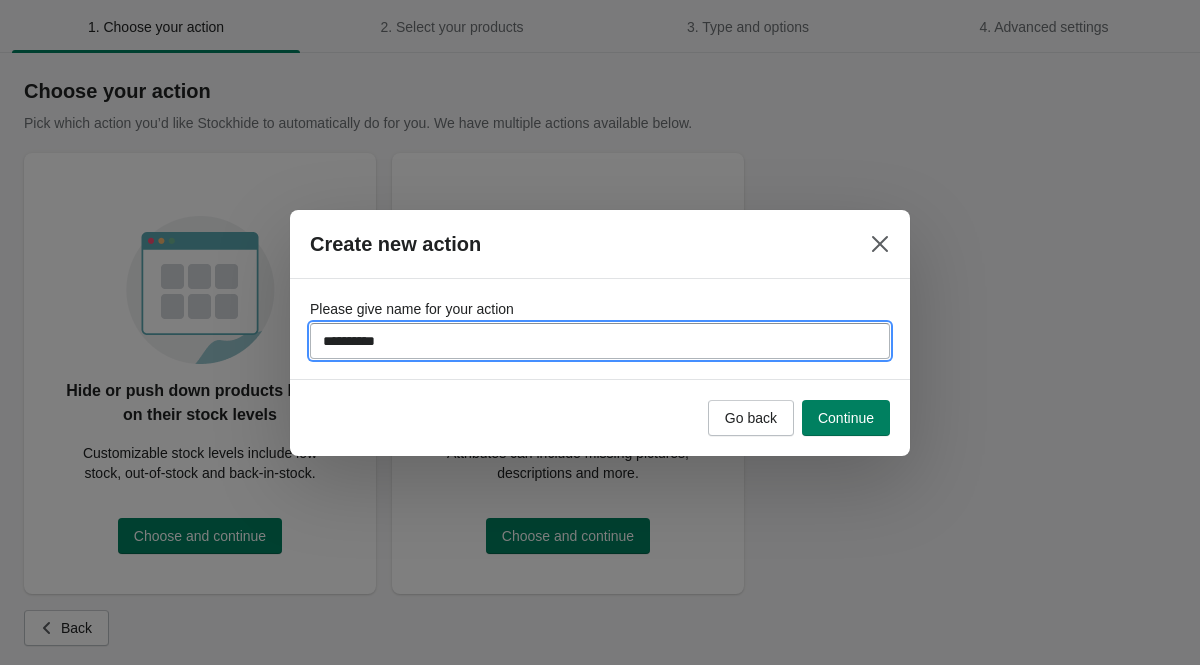 type on "**********" 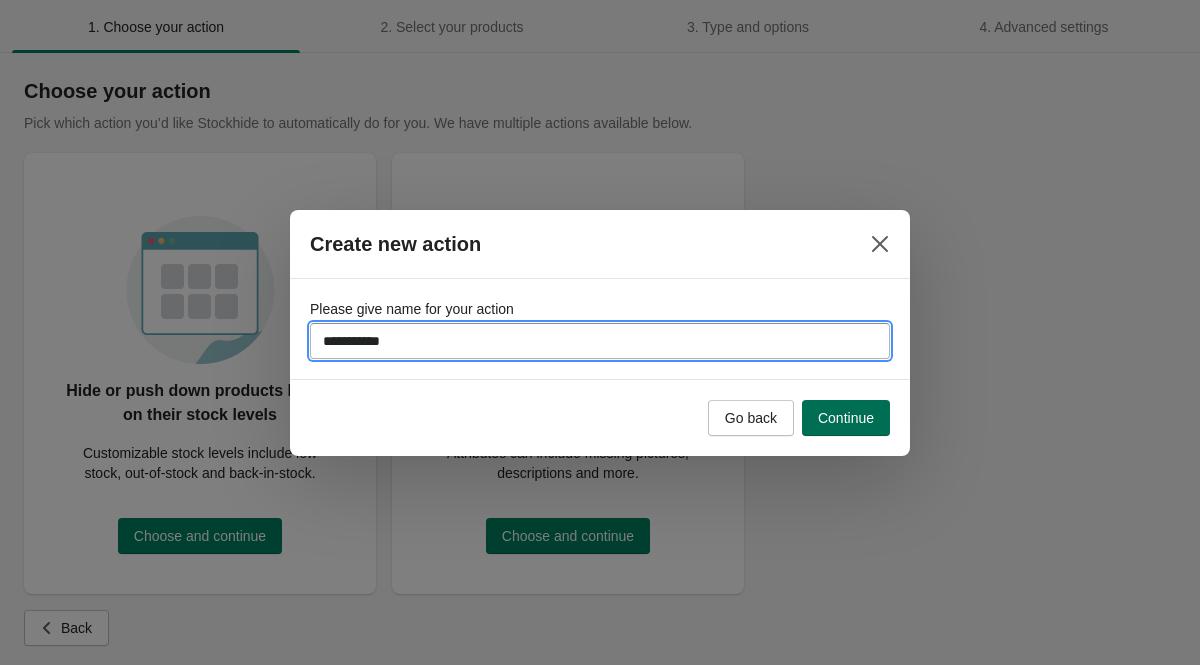 click on "Continue" at bounding box center (846, 418) 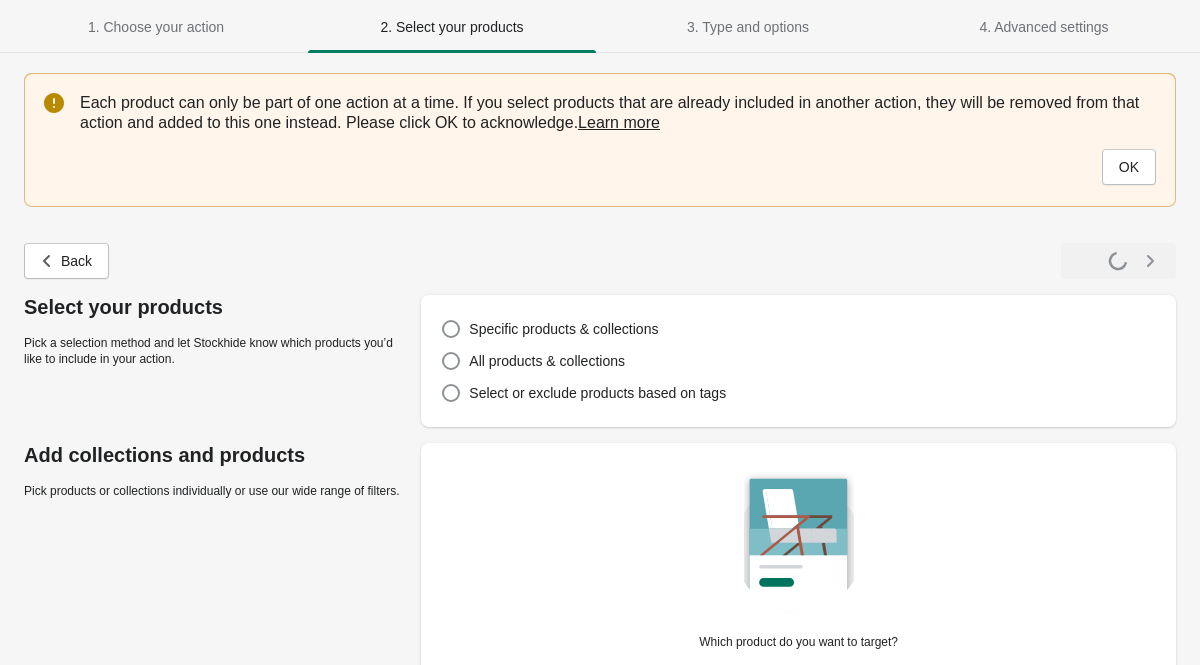 scroll, scrollTop: 101, scrollLeft: 0, axis: vertical 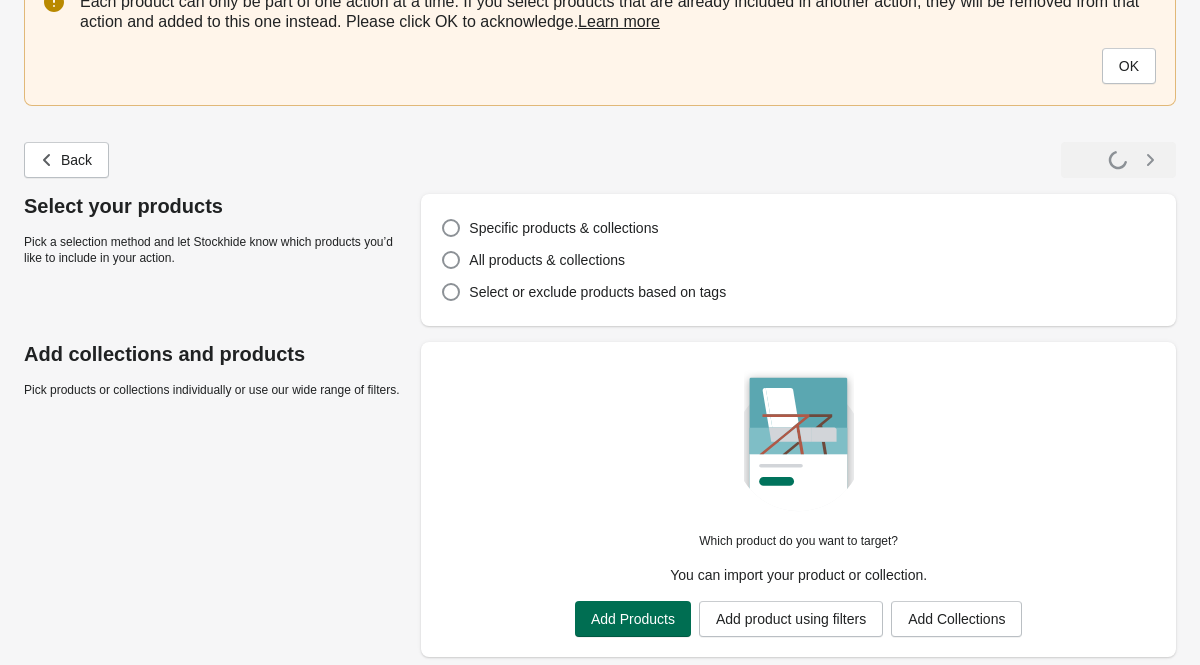 click on "Add Products" at bounding box center [633, 619] 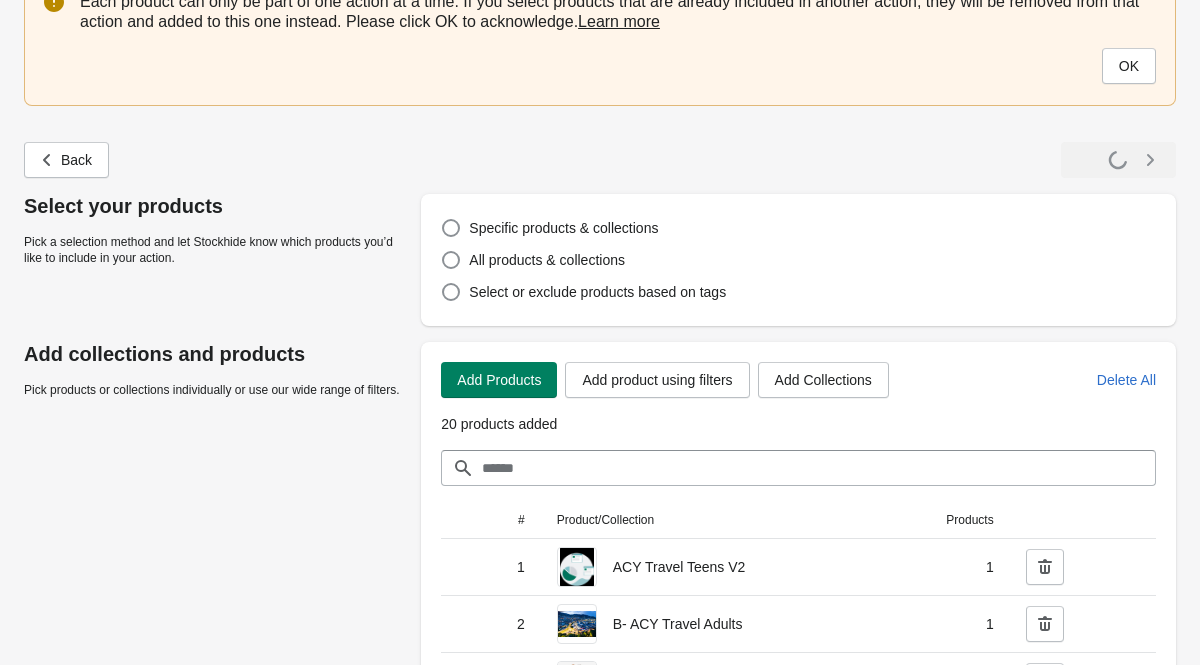 click on "Product/Collection" at bounding box center (692, 520) 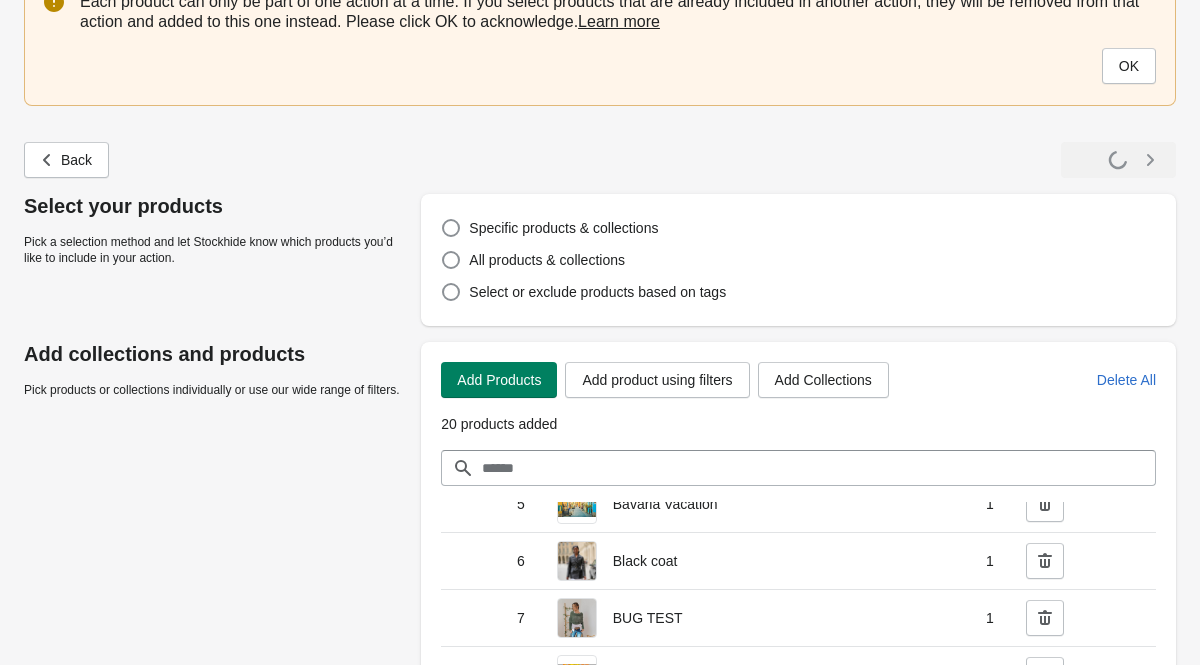 scroll, scrollTop: 296, scrollLeft: 0, axis: vertical 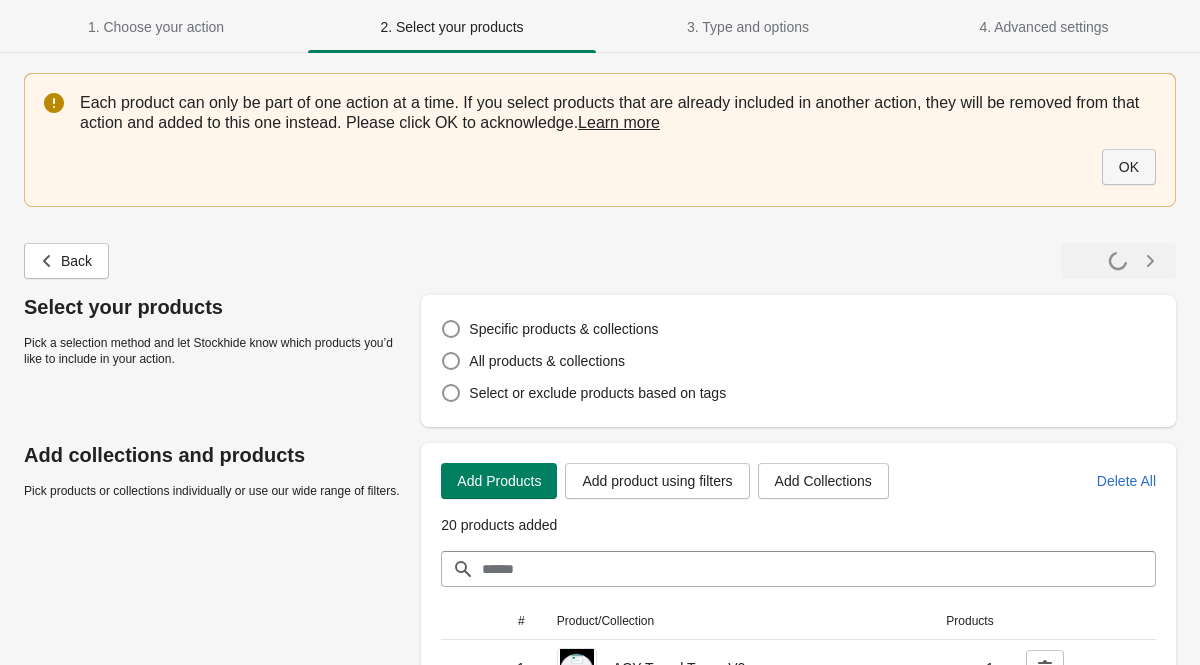 click on "OK" at bounding box center (1129, 167) 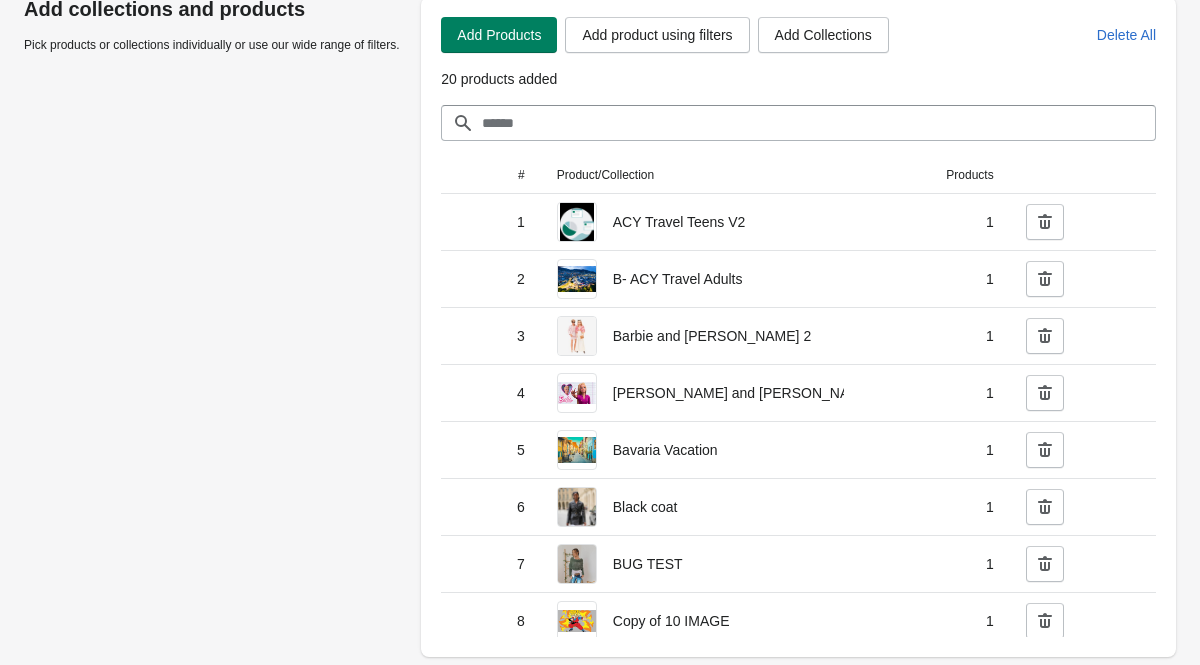 scroll, scrollTop: 0, scrollLeft: 0, axis: both 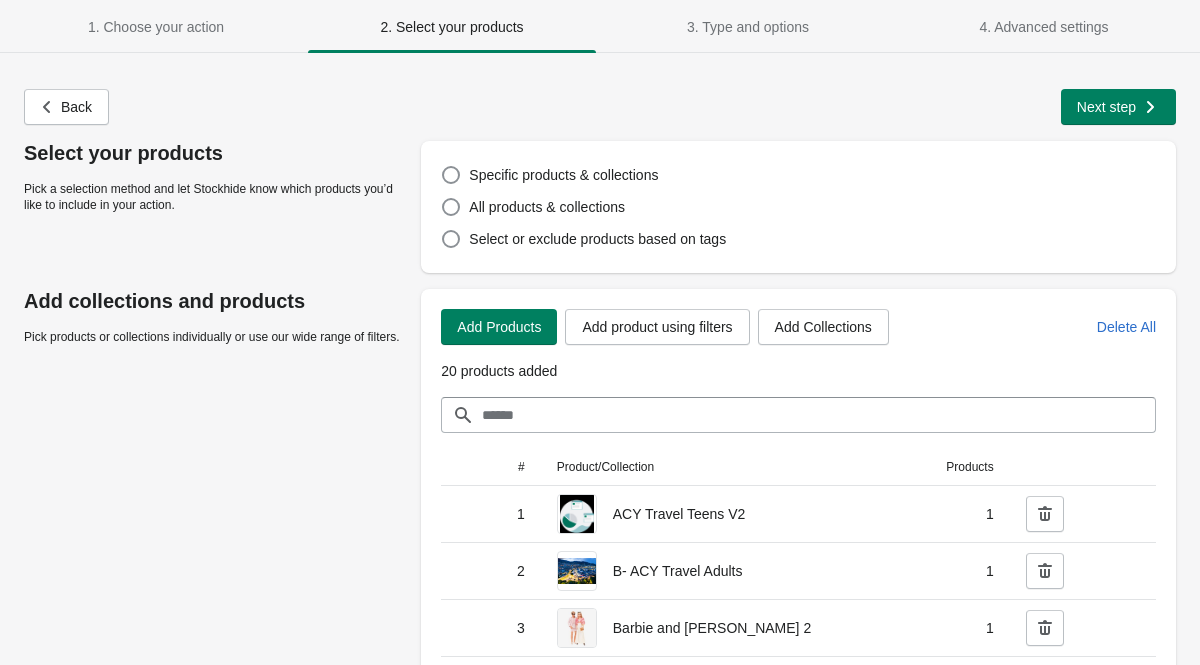 click on "Specific products & collections All products & collections Select or exclude products based on tags" at bounding box center (798, 207) 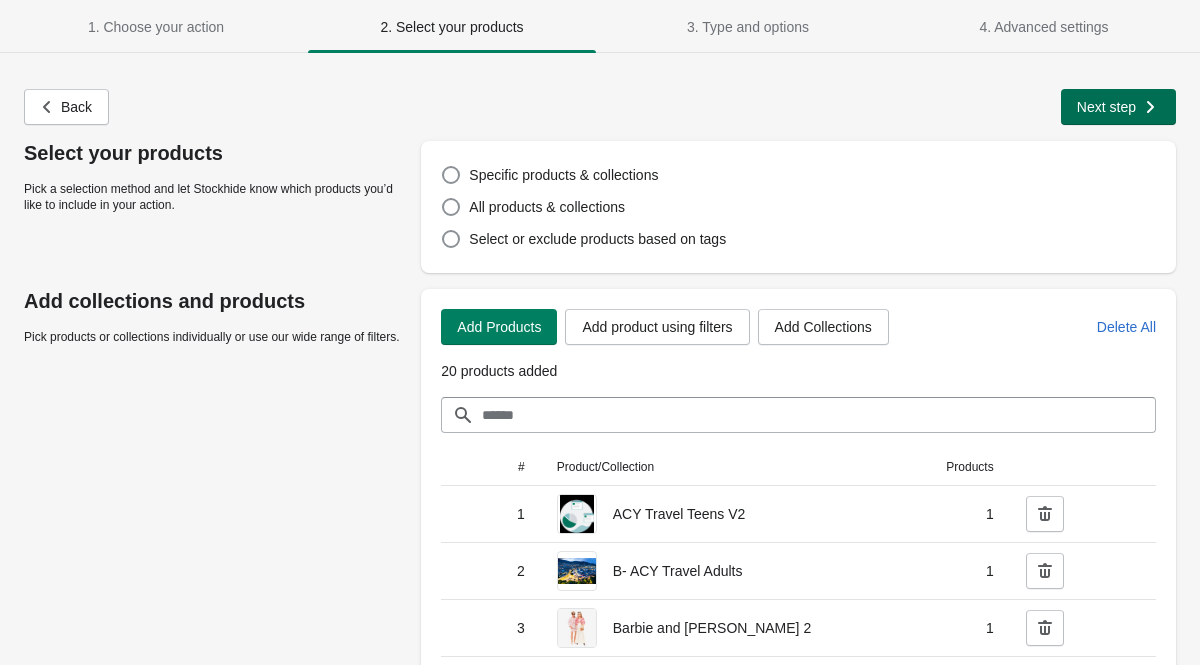 click on "Next step" at bounding box center [1106, 107] 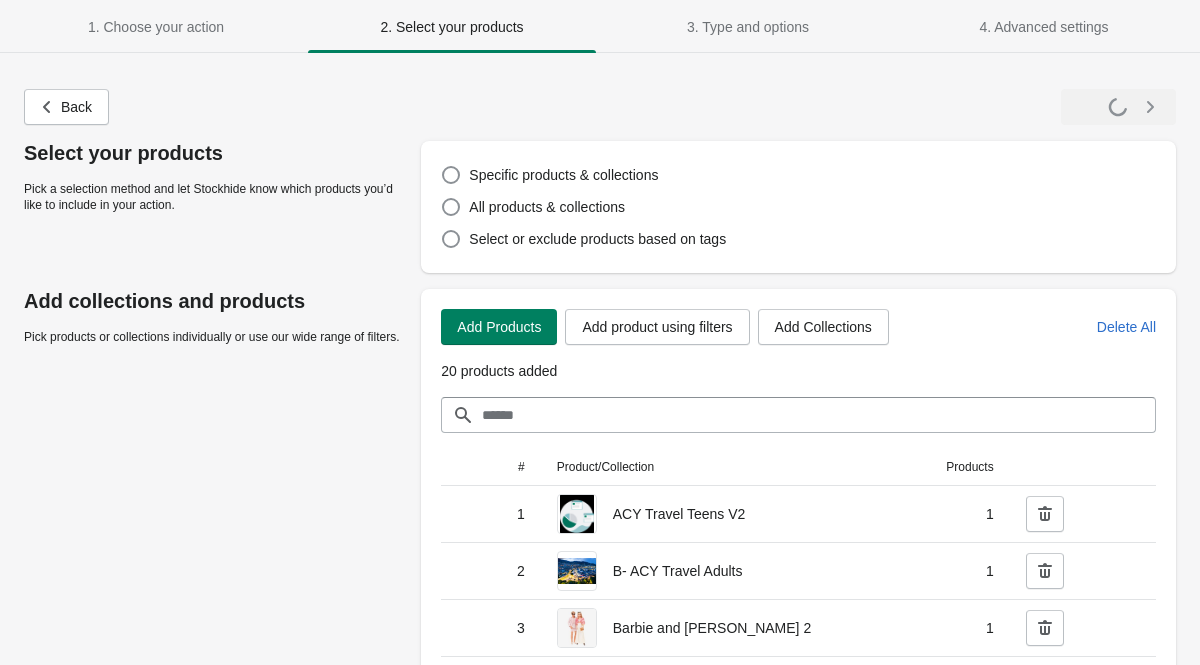 select on "**********" 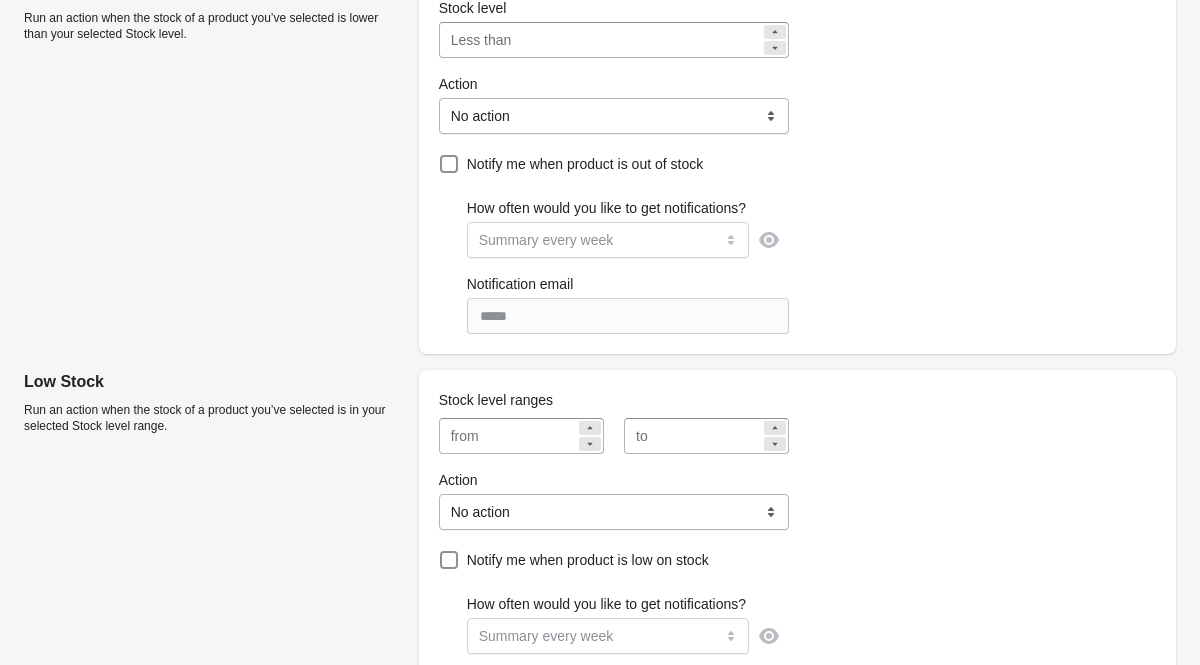 scroll, scrollTop: 147, scrollLeft: 0, axis: vertical 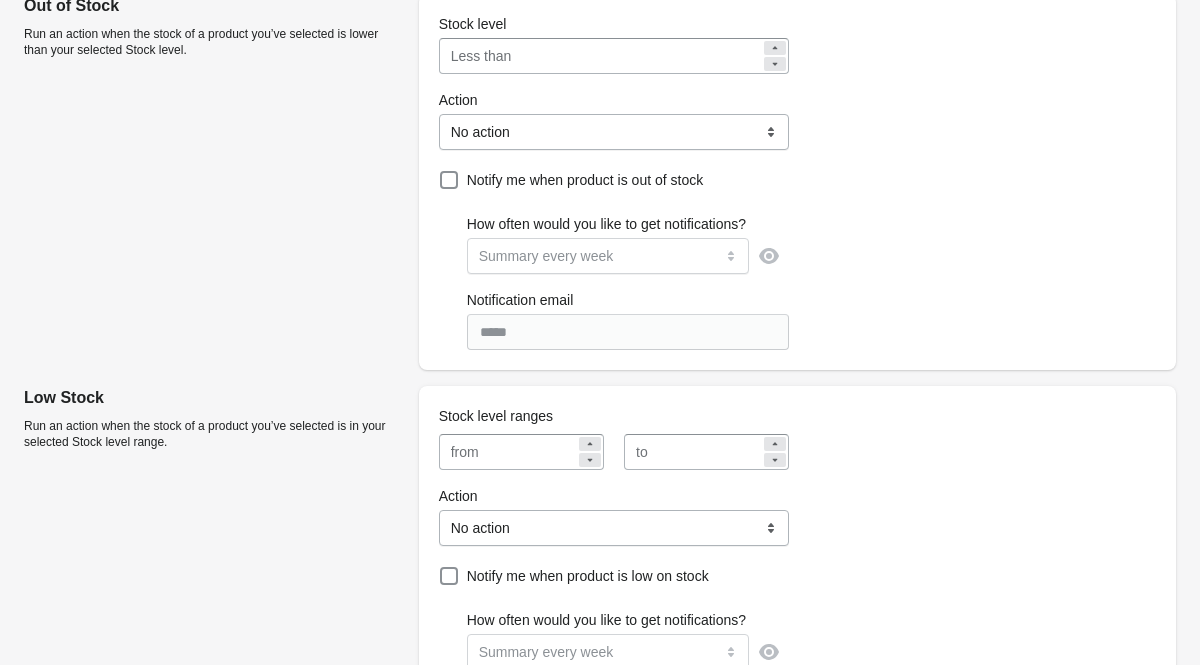 click on "**********" at bounding box center [614, 132] 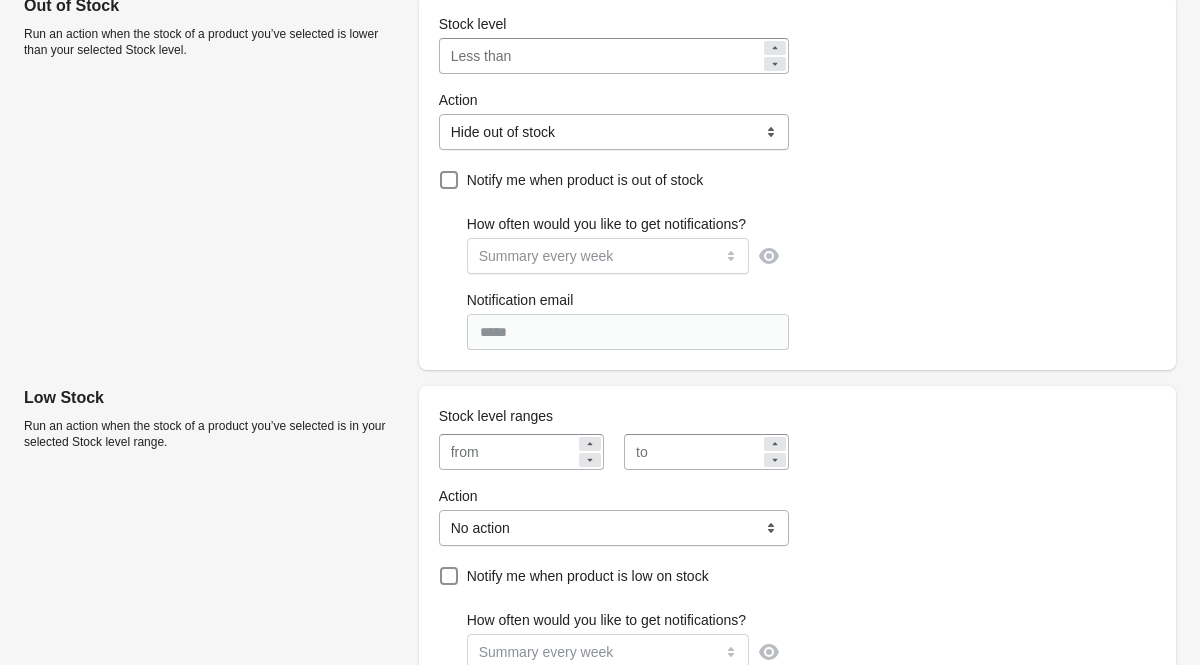 click on "**********" at bounding box center (797, 182) 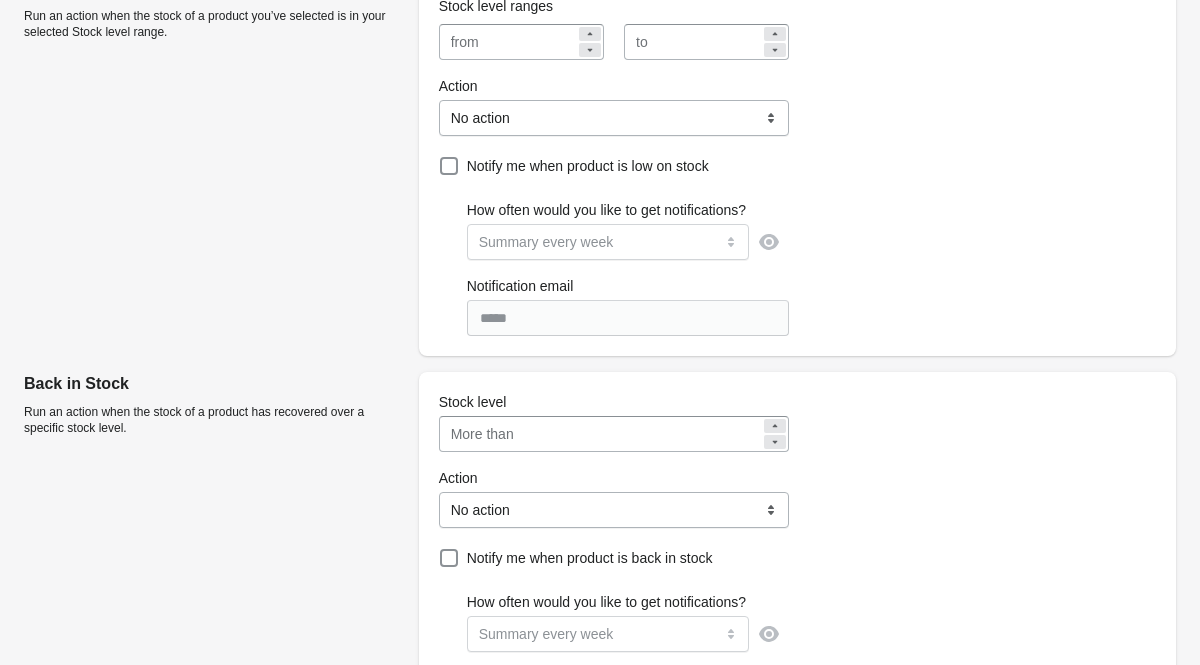 scroll, scrollTop: 590, scrollLeft: 0, axis: vertical 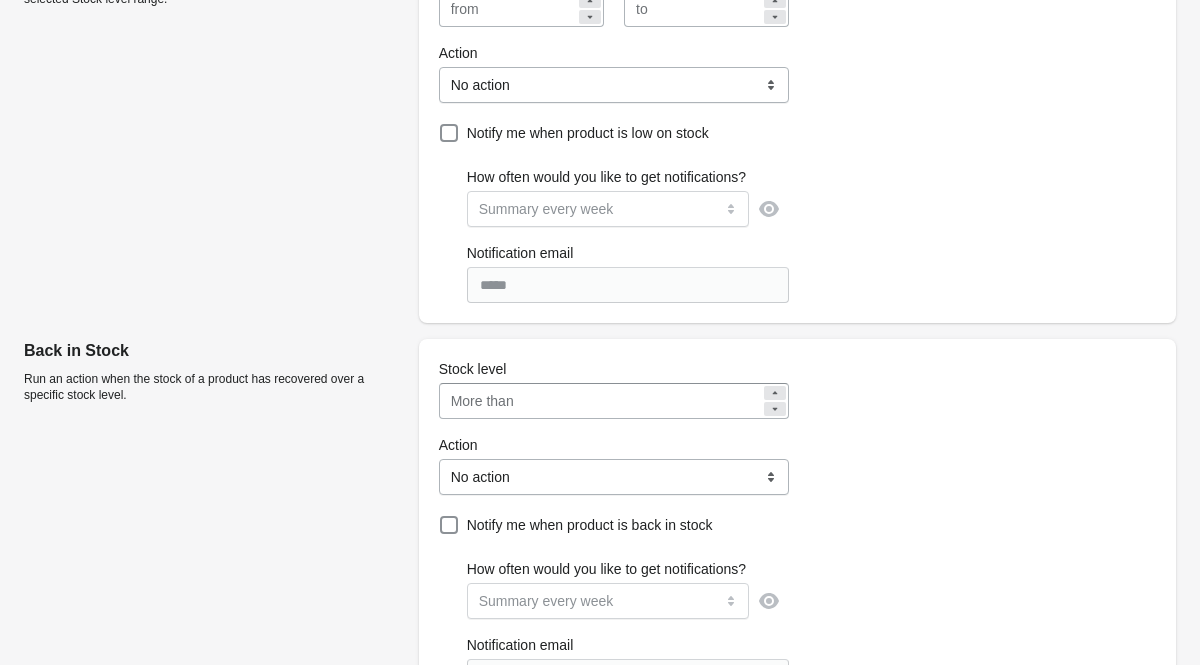 click on "*" at bounding box center (642, 401) 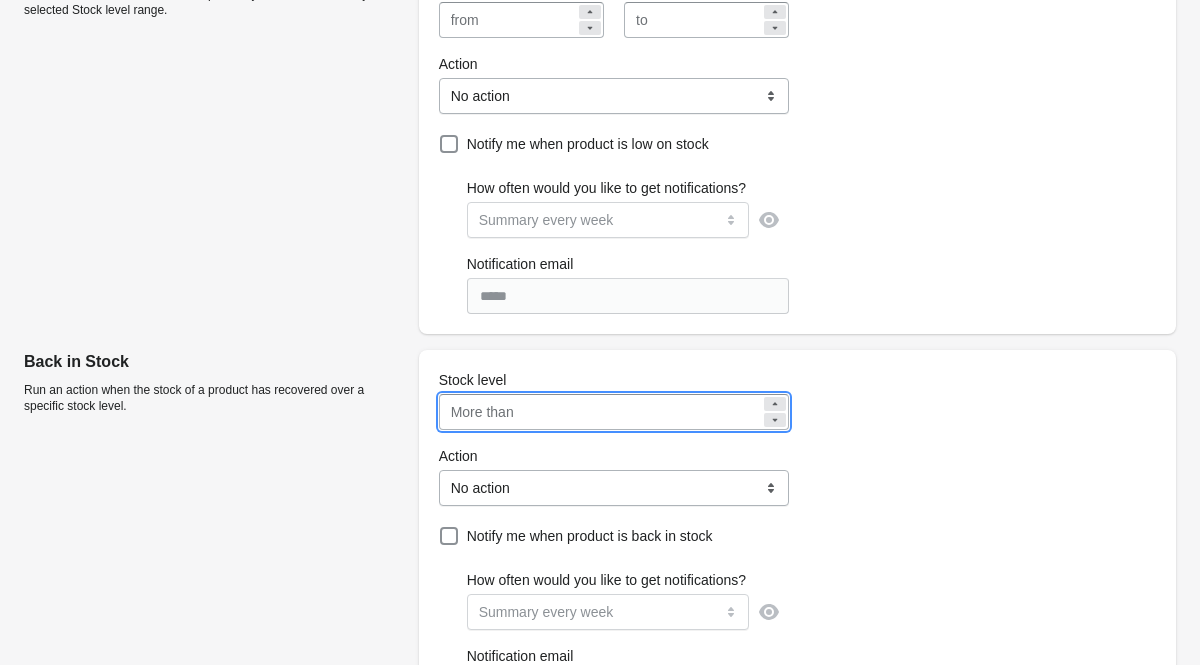 scroll, scrollTop: 623, scrollLeft: 0, axis: vertical 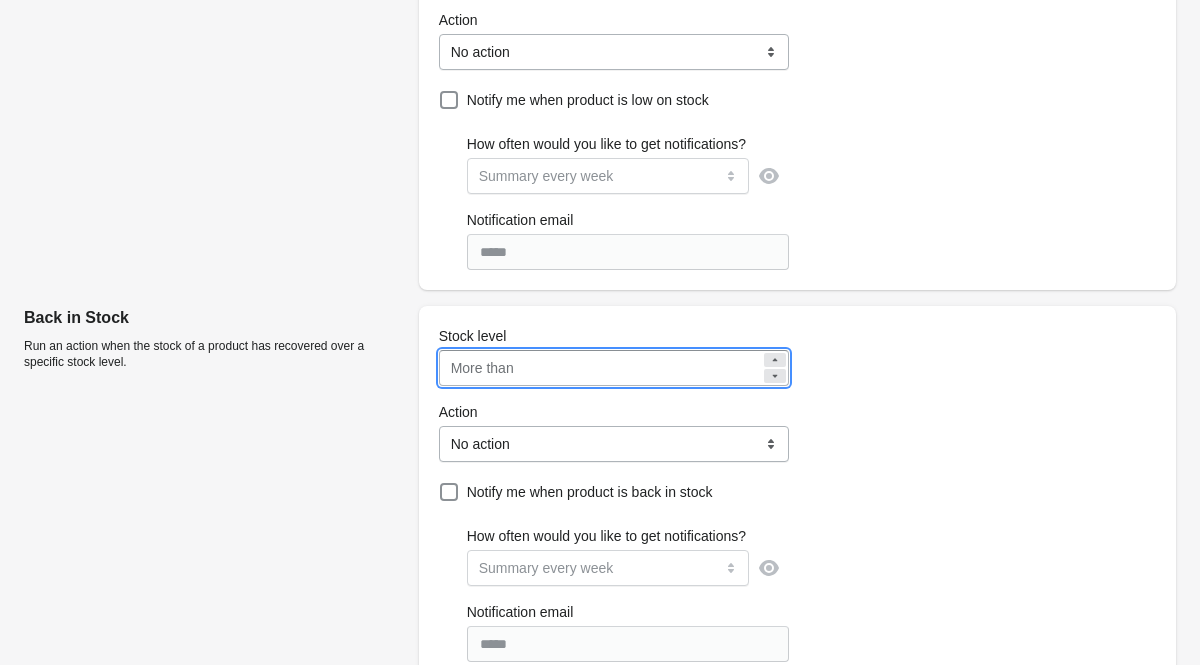 click on "**********" at bounding box center (614, 444) 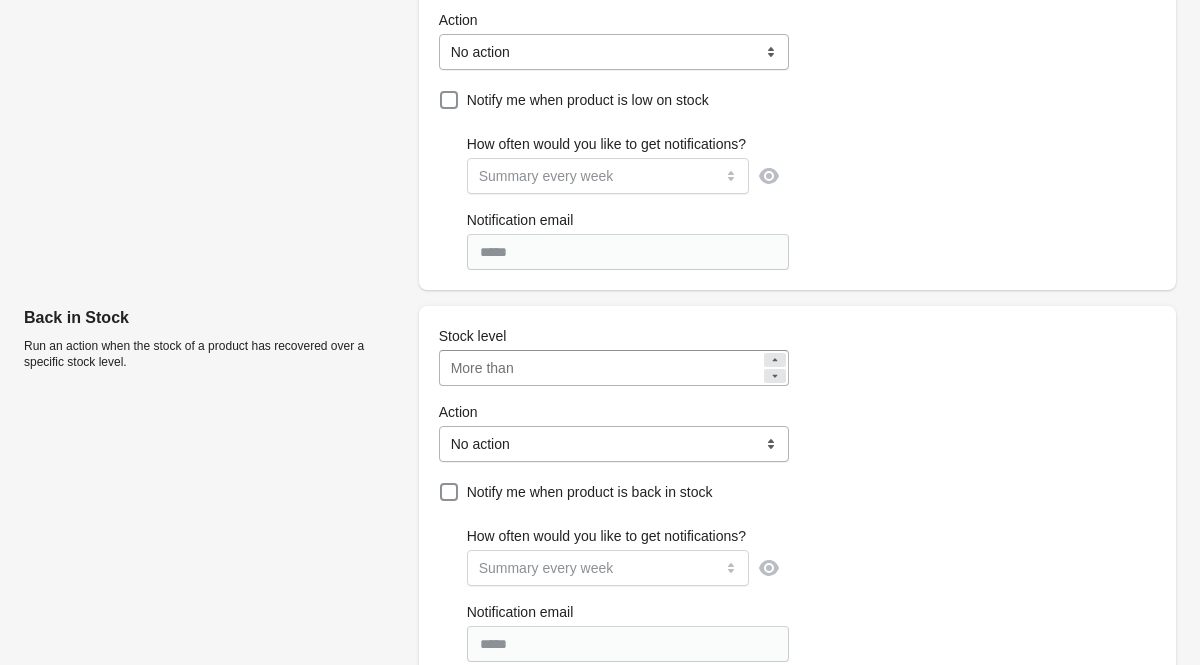select on "**********" 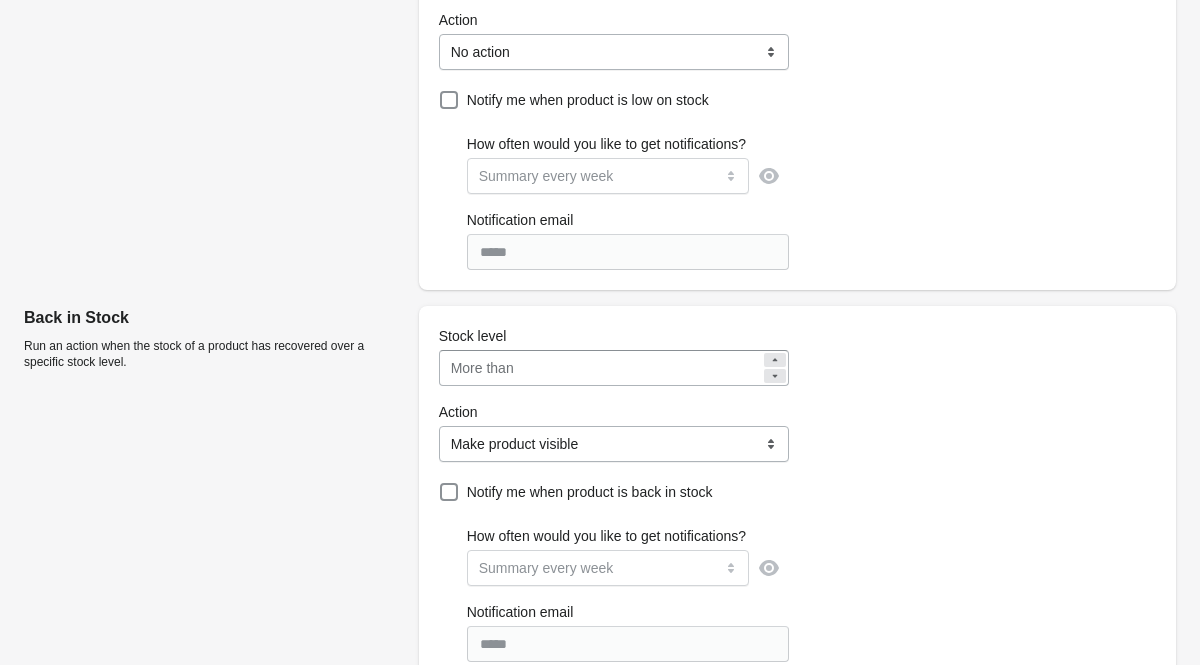 click on "**********" at bounding box center (797, 494) 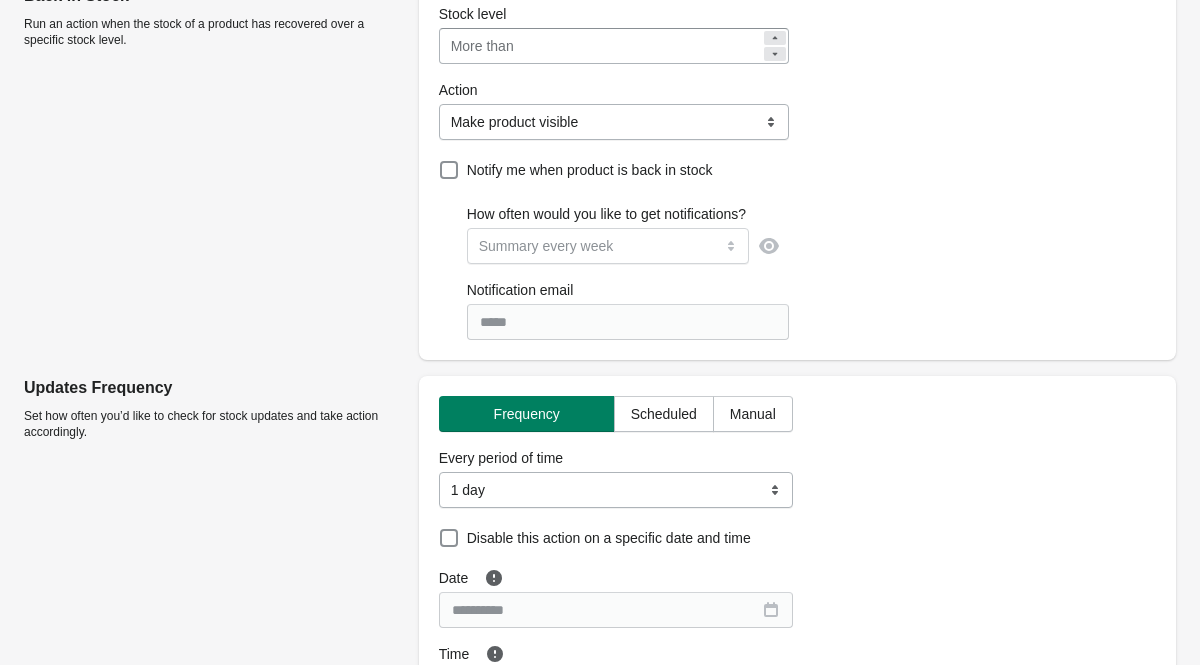 scroll, scrollTop: 1012, scrollLeft: 0, axis: vertical 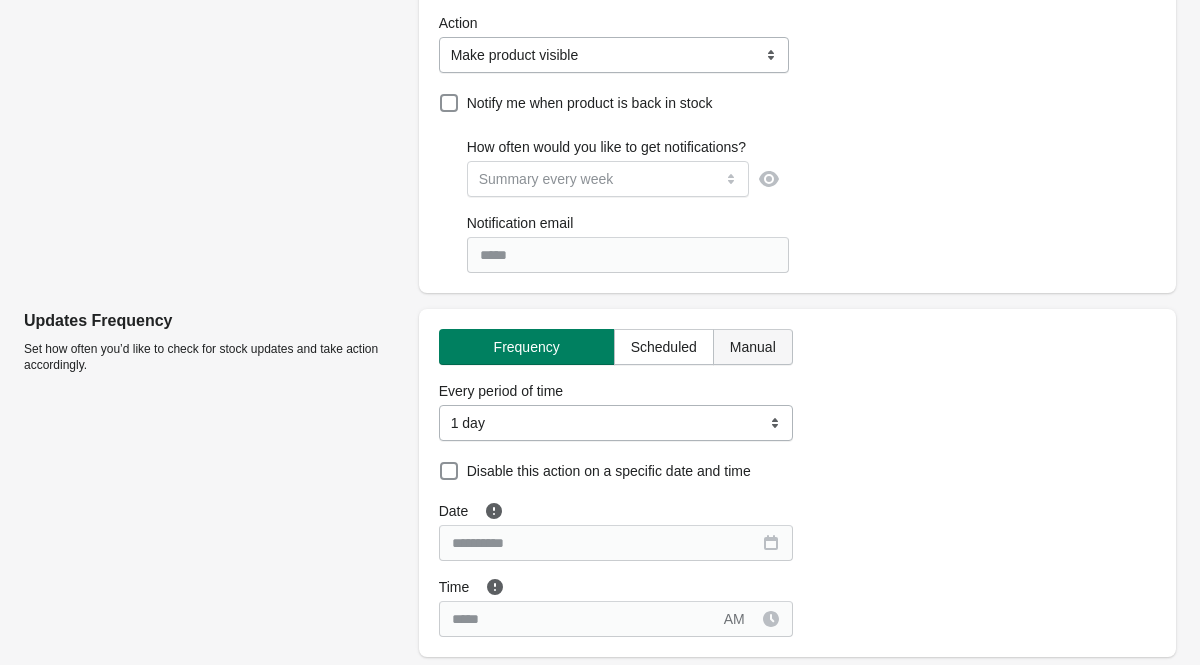 click on "Manual" at bounding box center (753, 347) 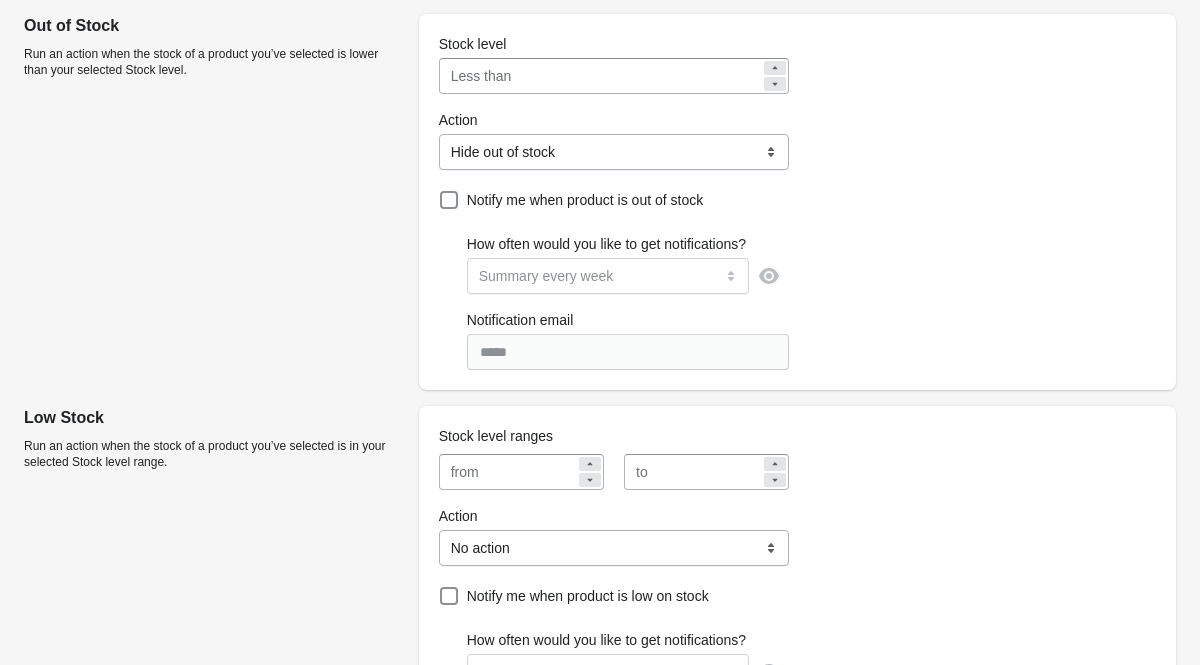 scroll, scrollTop: 0, scrollLeft: 0, axis: both 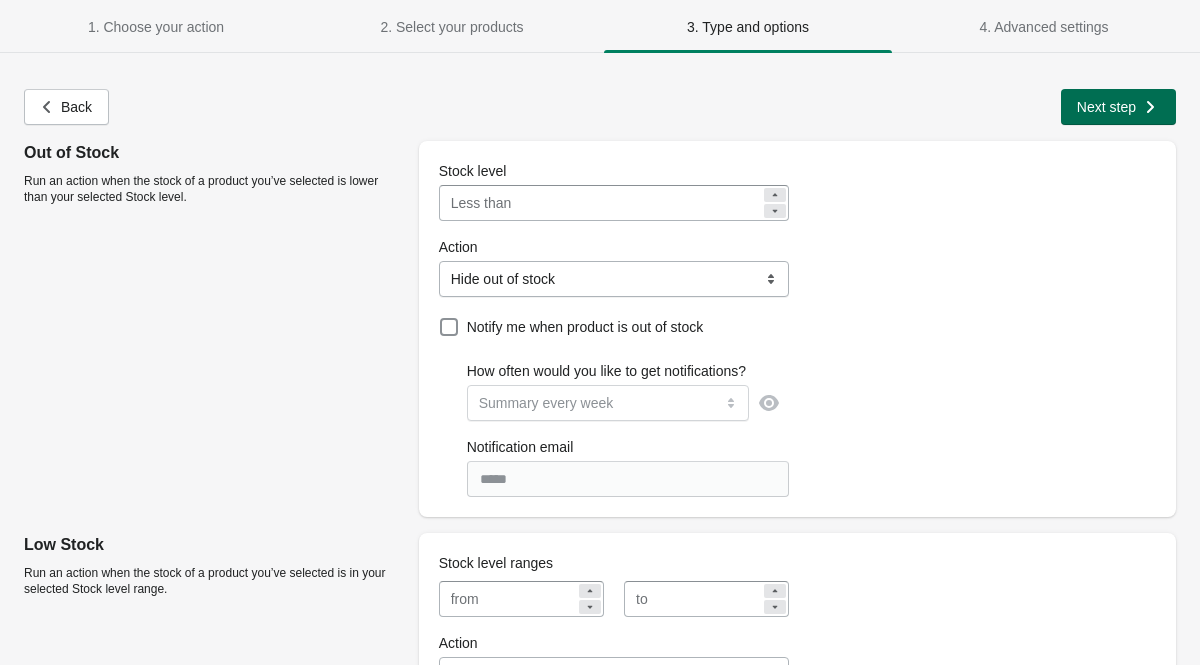 click on "Next step" at bounding box center [1116, 105] 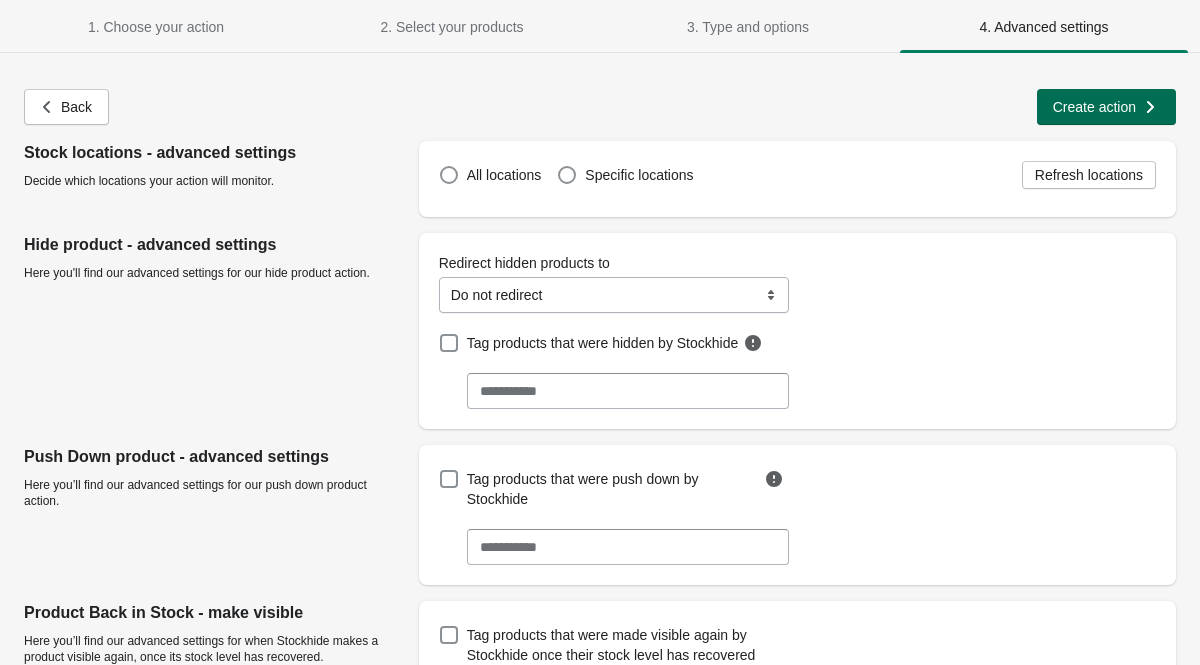 click on "Create action" at bounding box center (1094, 107) 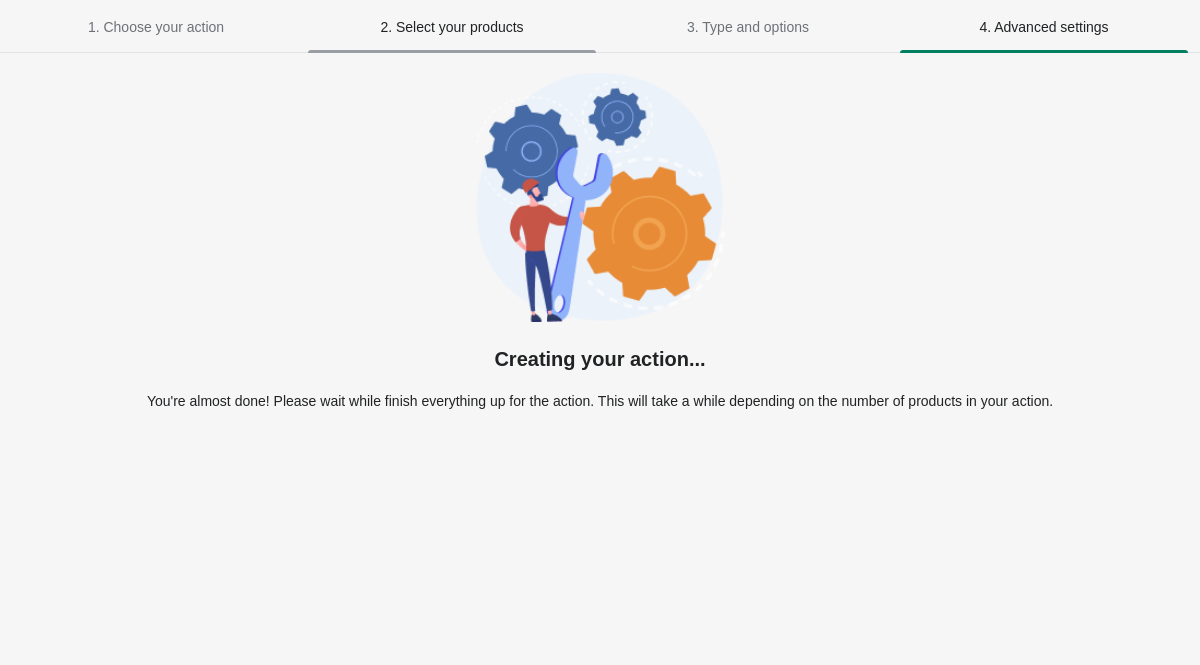 select on "**********" 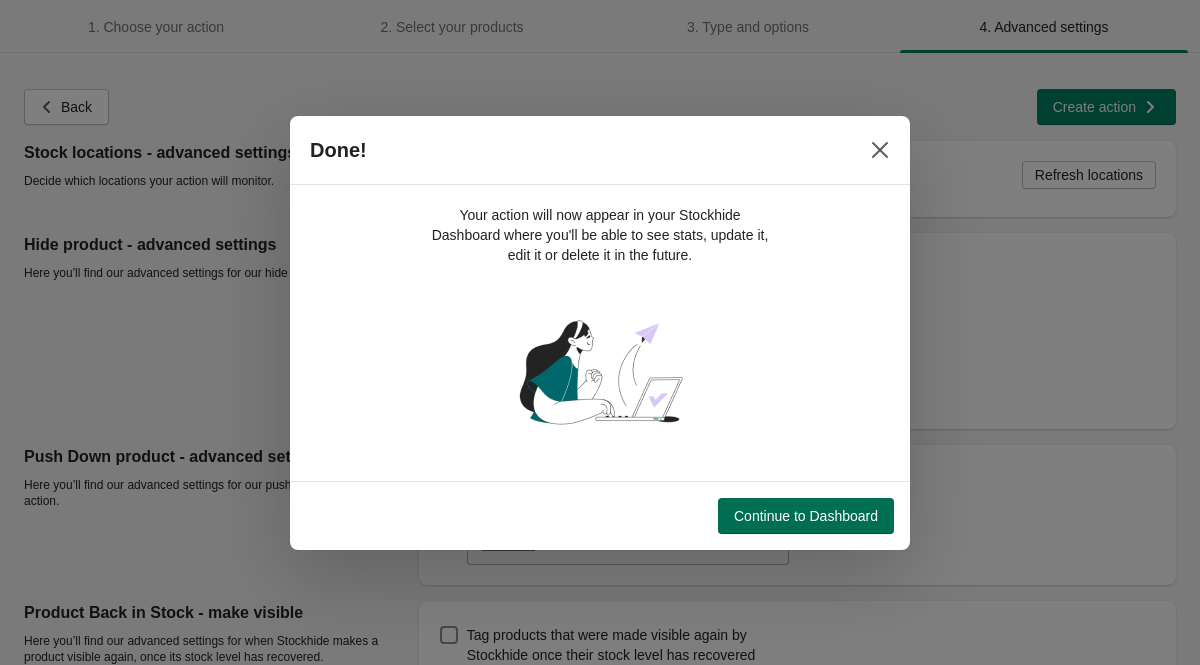 click on "Continue to Dashboard" at bounding box center [806, 516] 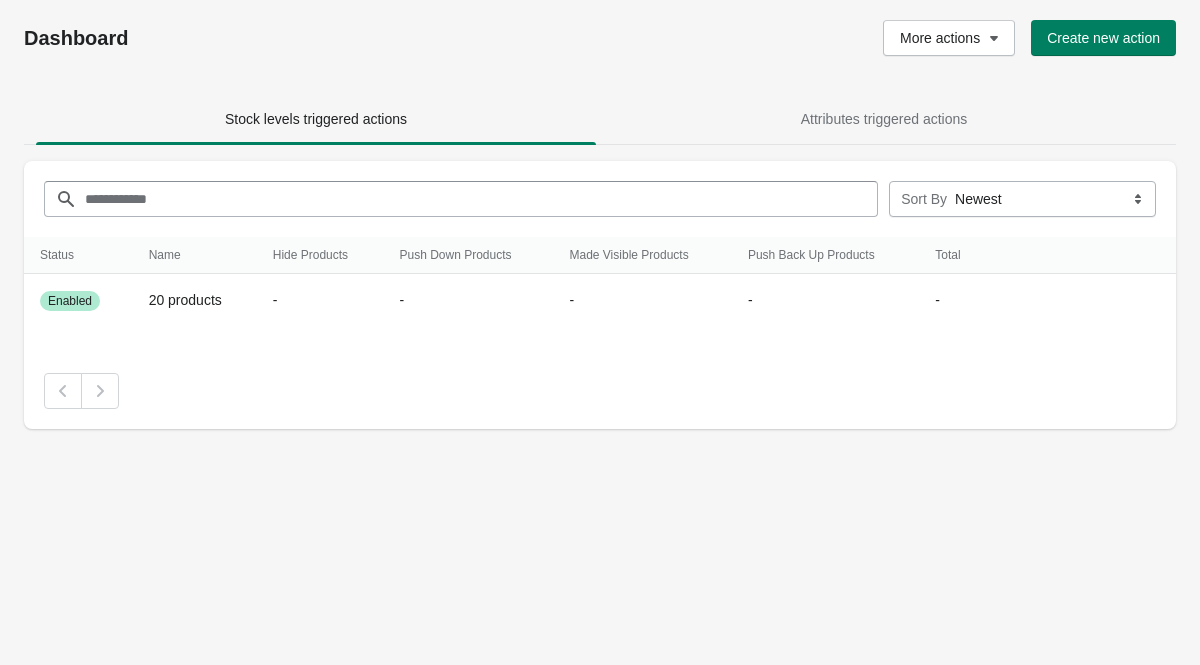 click on "Dashboard More actions Create new action" at bounding box center [600, 38] 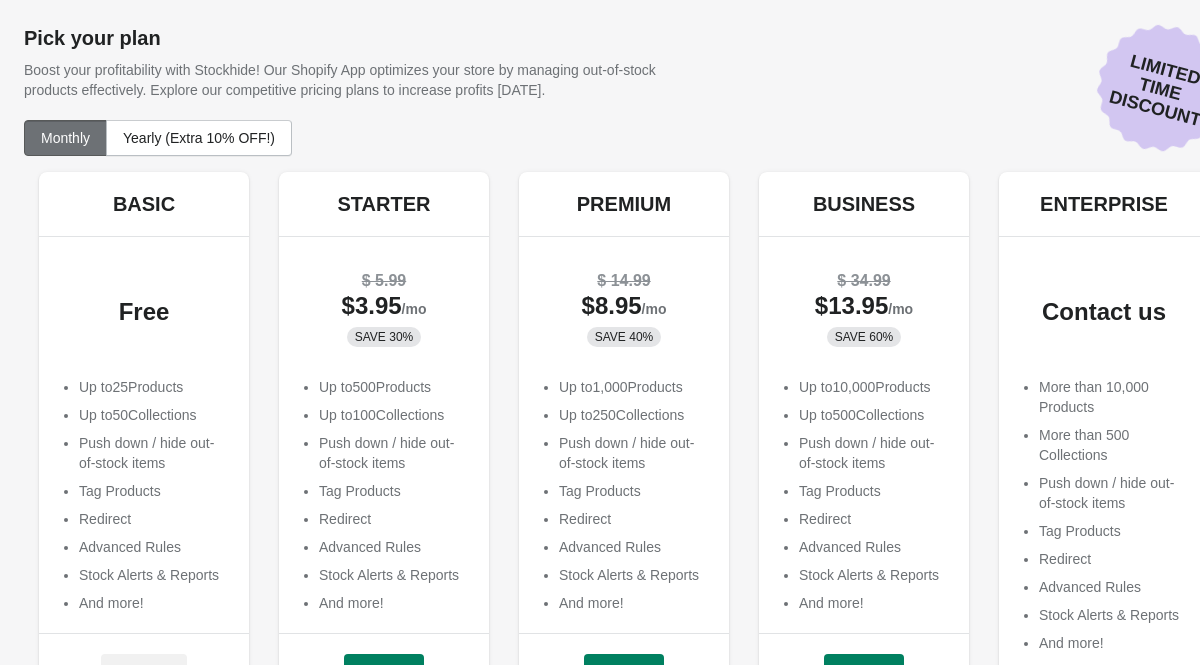 scroll, scrollTop: 180, scrollLeft: 0, axis: vertical 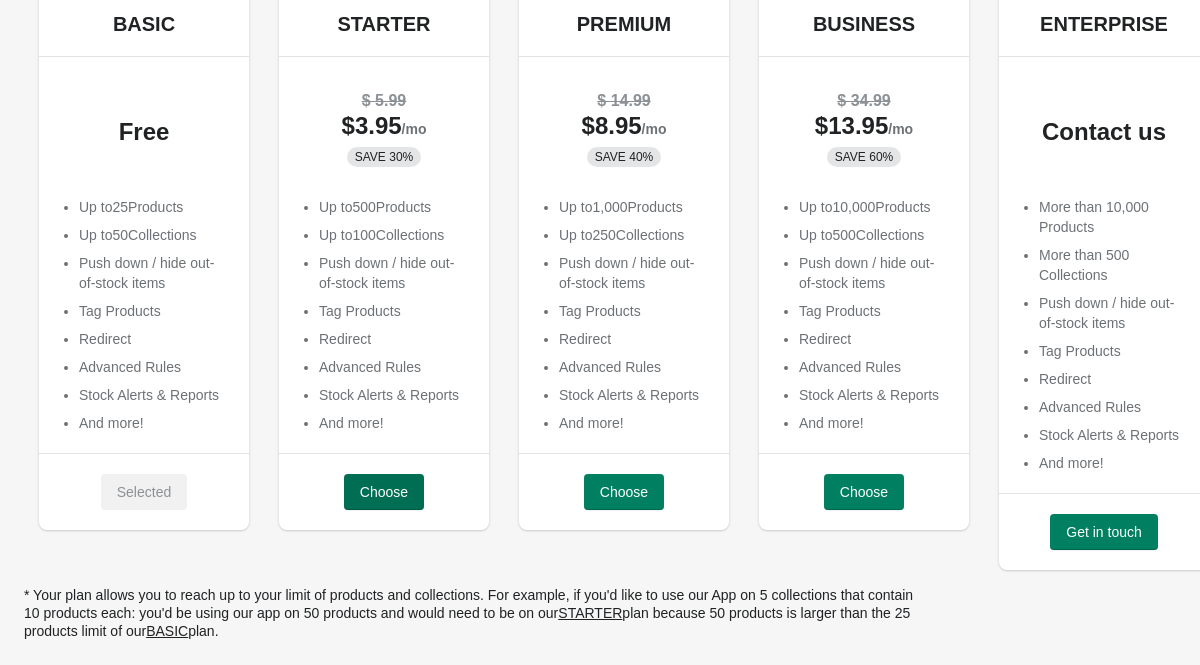 click on "Choose" at bounding box center (384, 492) 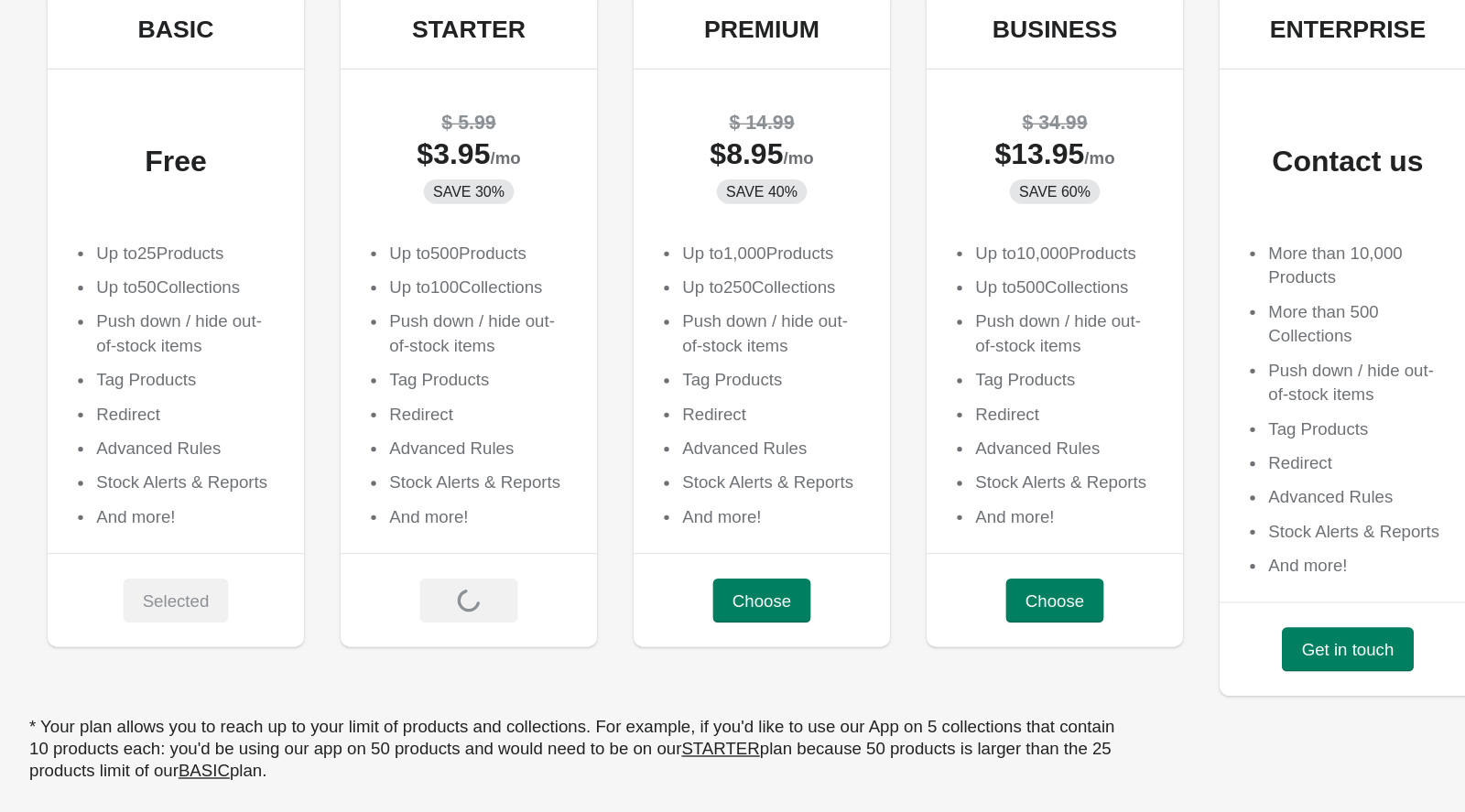 scroll, scrollTop: 0, scrollLeft: 0, axis: both 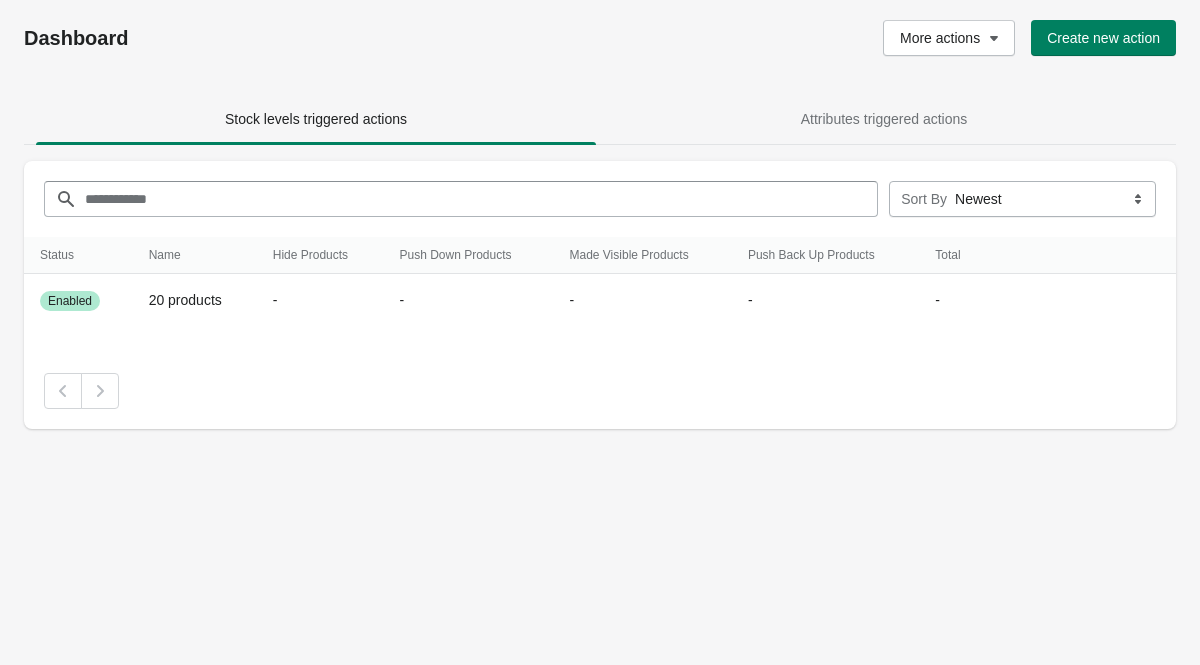 click on "Dashboard More actions Create new action" at bounding box center (600, 38) 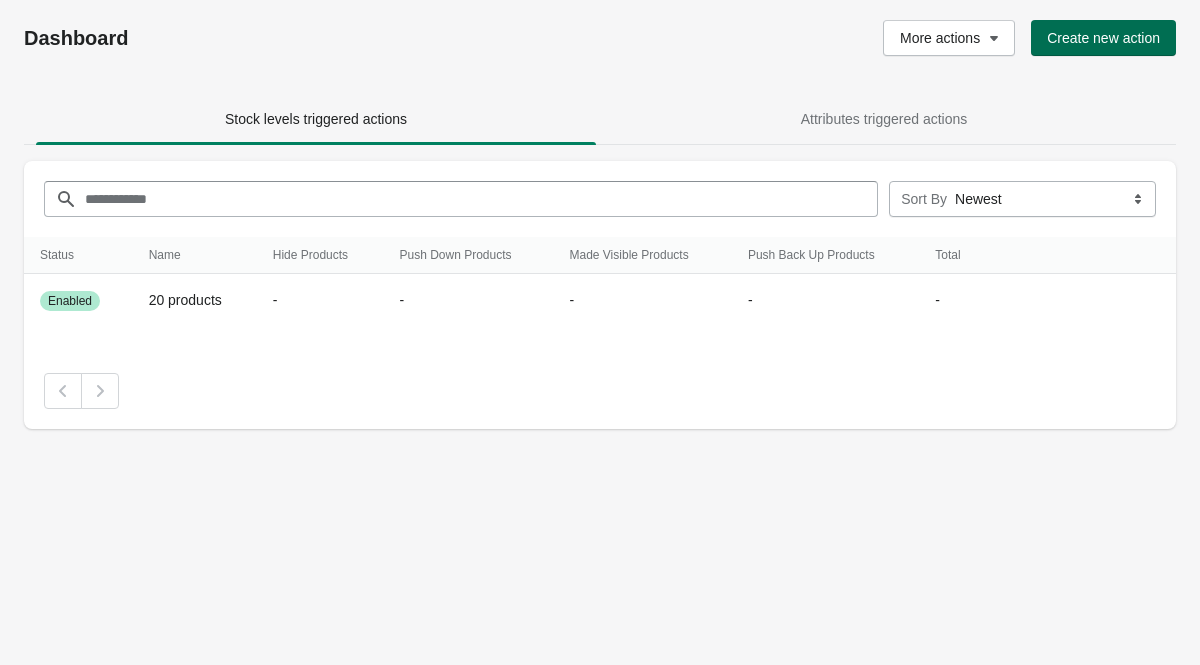 click on "Create new action" at bounding box center (1103, 38) 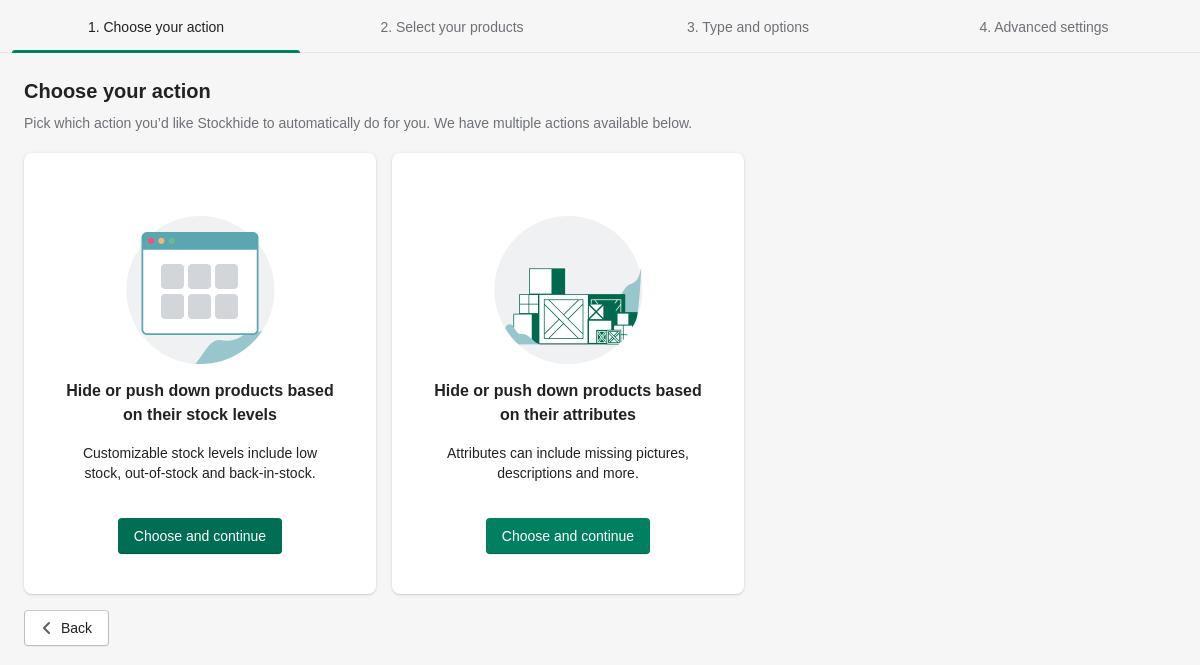 click on "Choose and continue" at bounding box center (200, 536) 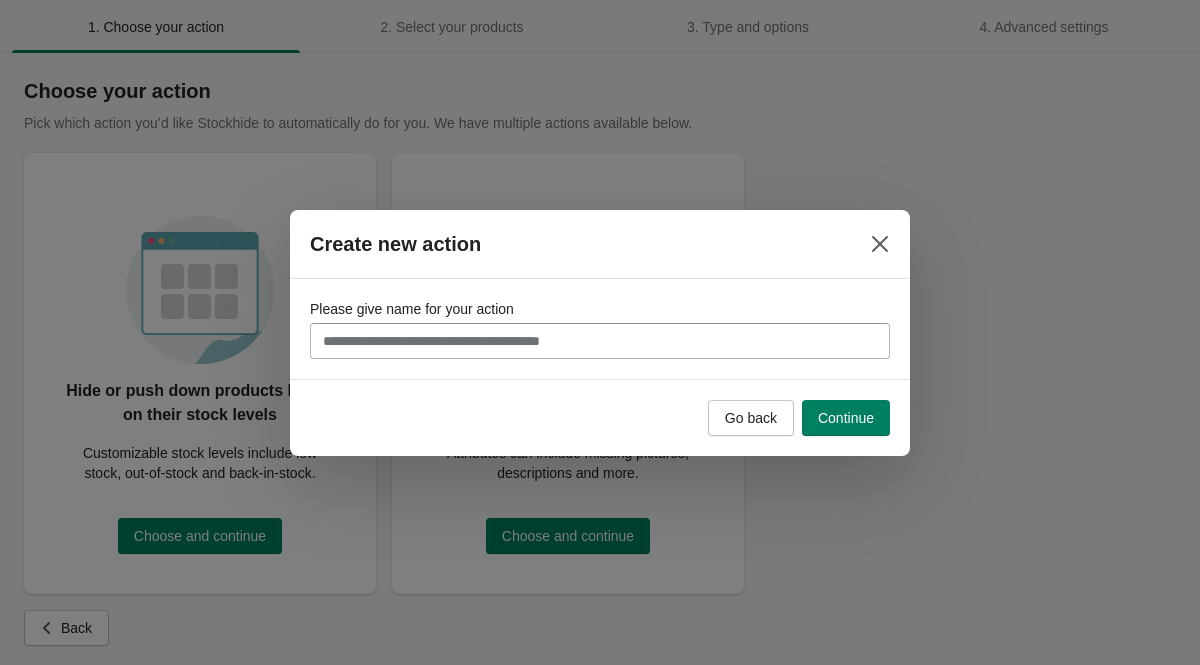 click on "Please give name for your action" at bounding box center [600, 341] 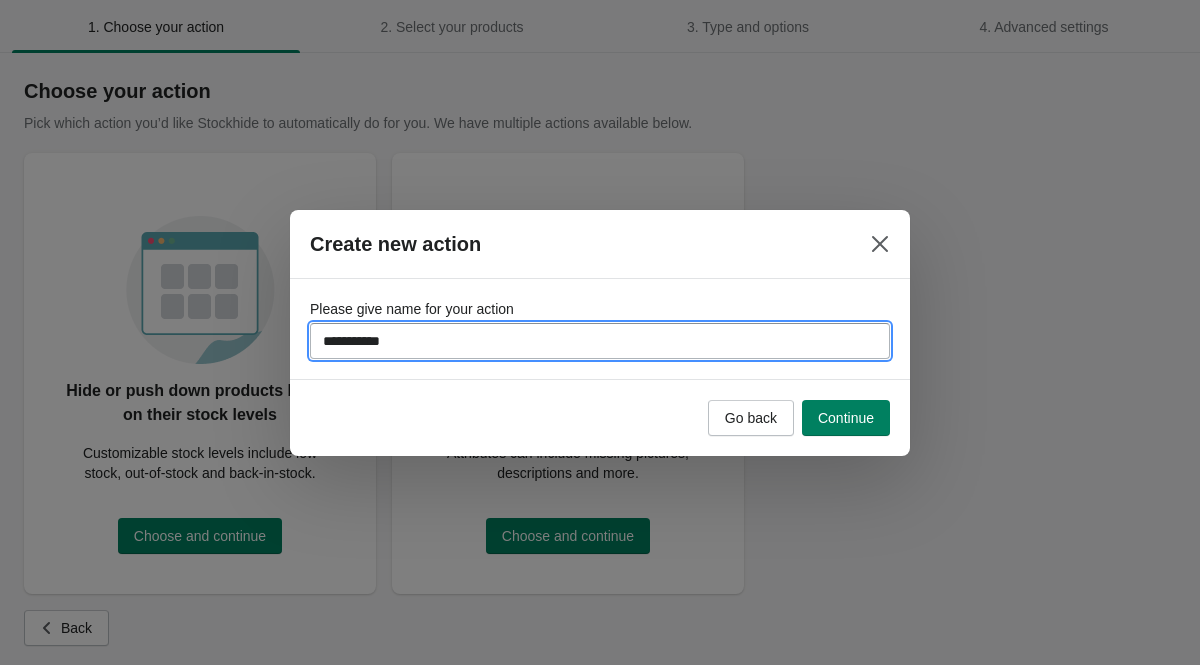 type on "**********" 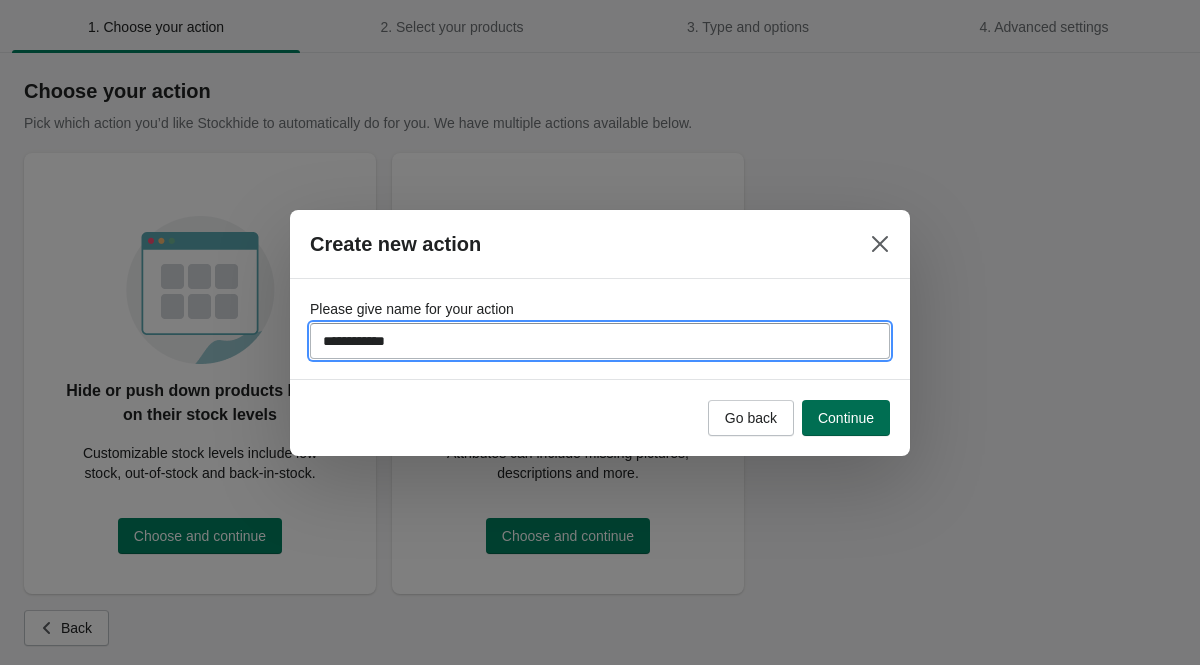 click on "Continue" at bounding box center (846, 418) 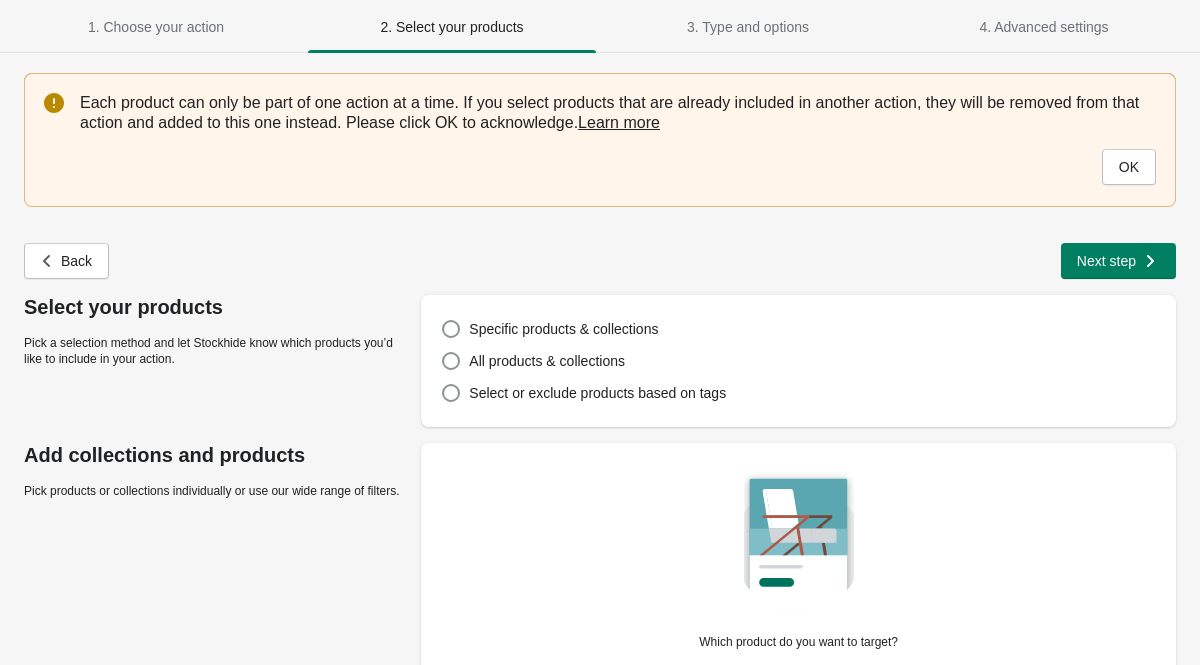 scroll, scrollTop: 101, scrollLeft: 0, axis: vertical 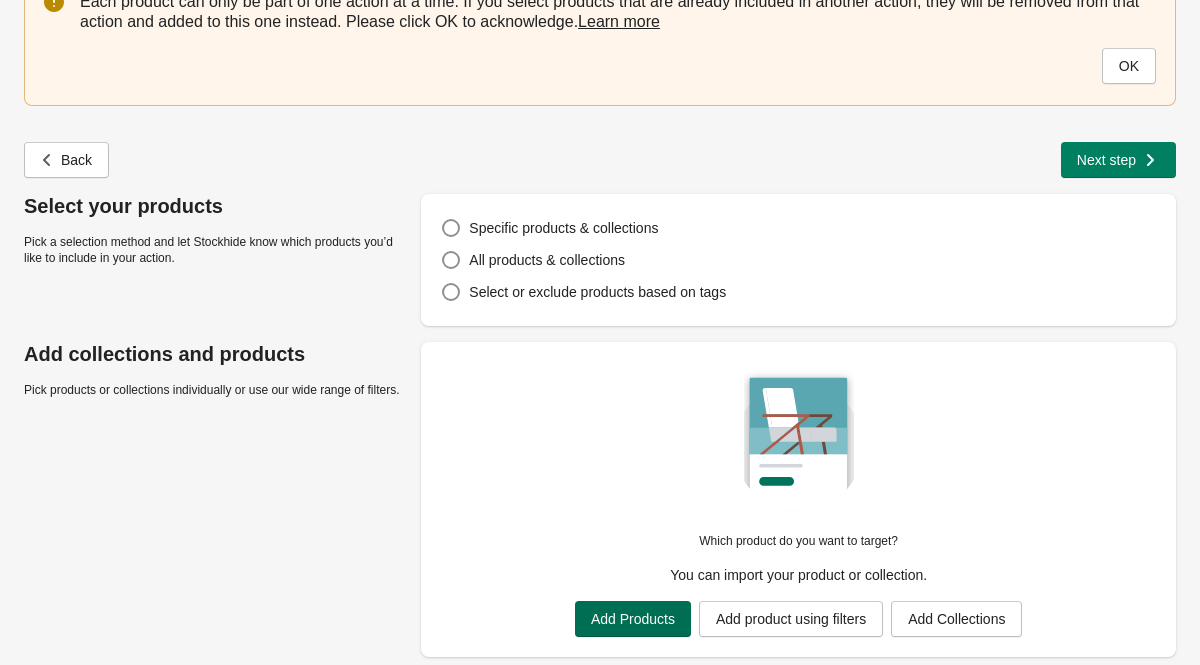 click on "Add Products" at bounding box center (633, 619) 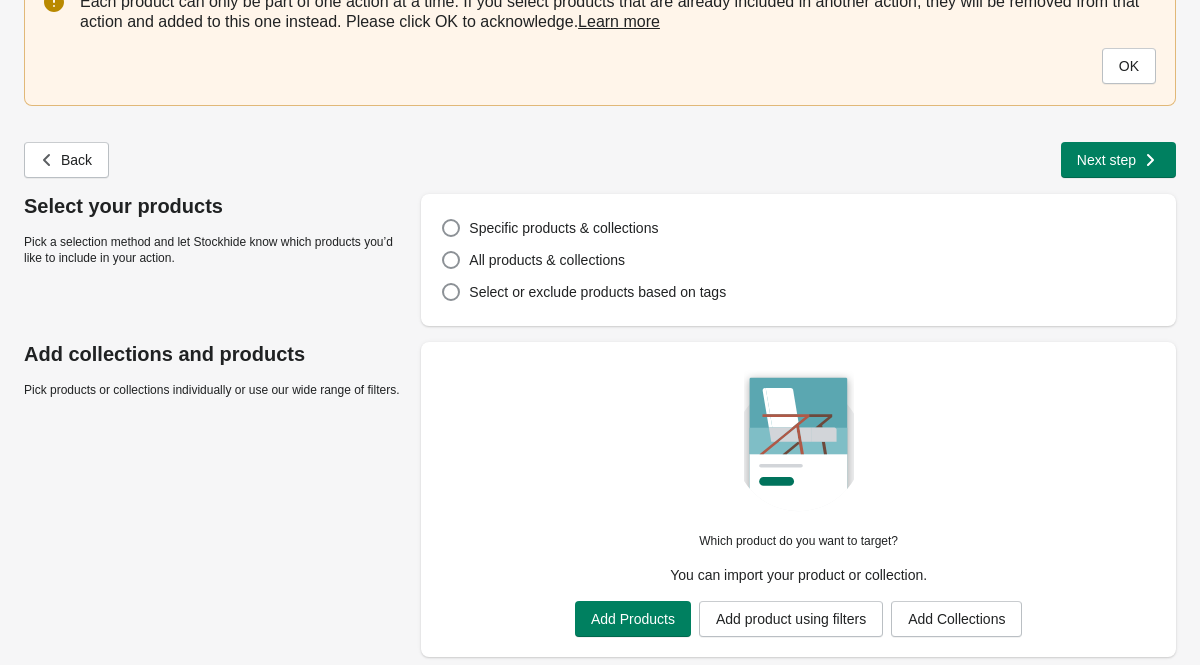 scroll, scrollTop: 0, scrollLeft: 0, axis: both 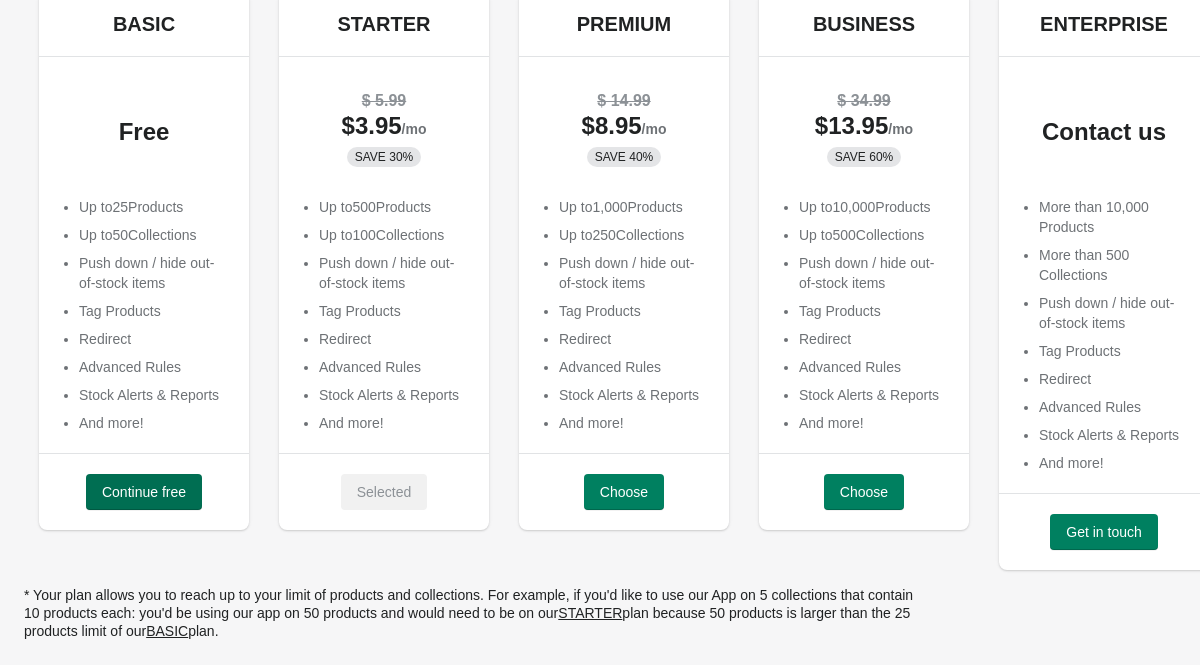 click on "Continue free" at bounding box center [144, 492] 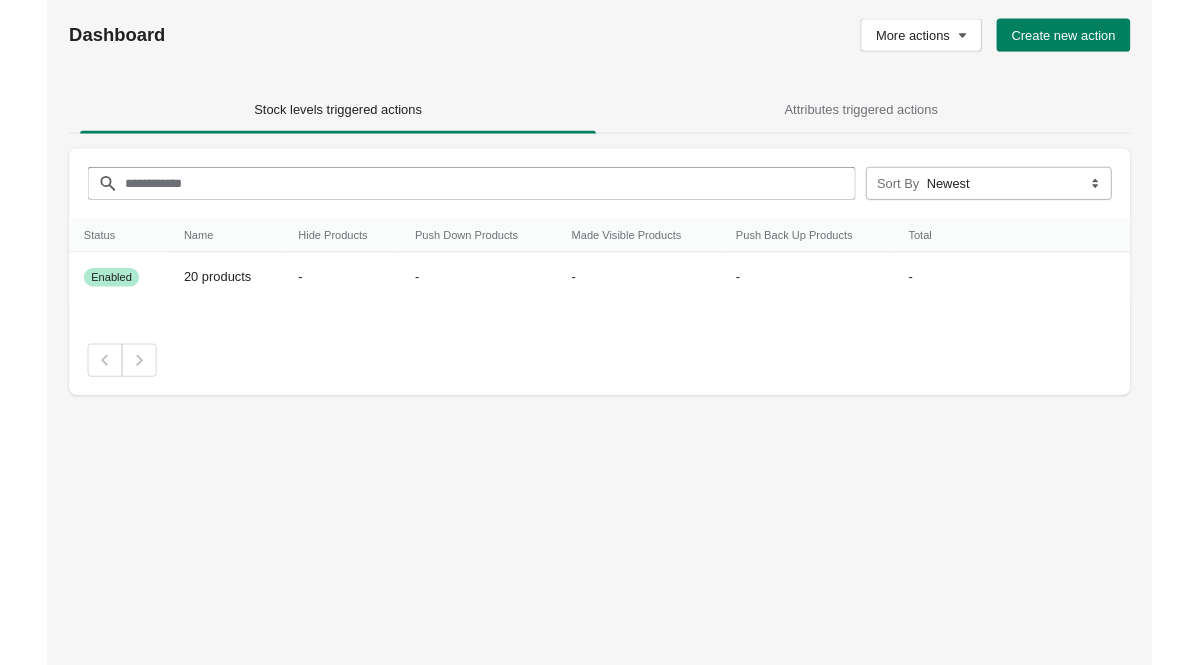 scroll, scrollTop: 0, scrollLeft: 0, axis: both 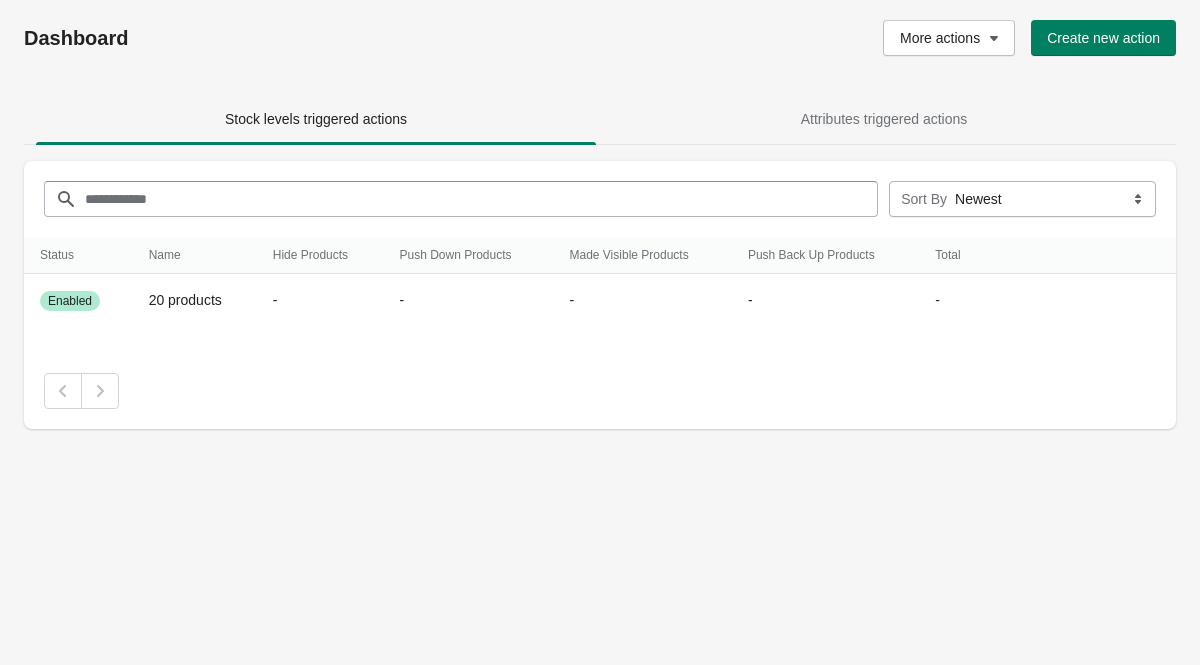 click on "Status Status Name Hide Products Push Down Products Made Visible Products Push Back Up Products Total Status Name Hide Products Push Down Products Made Visible Products Push Back Up Products Total Success Enabled 20 products - - - - - Deactivate" at bounding box center [600, 287] 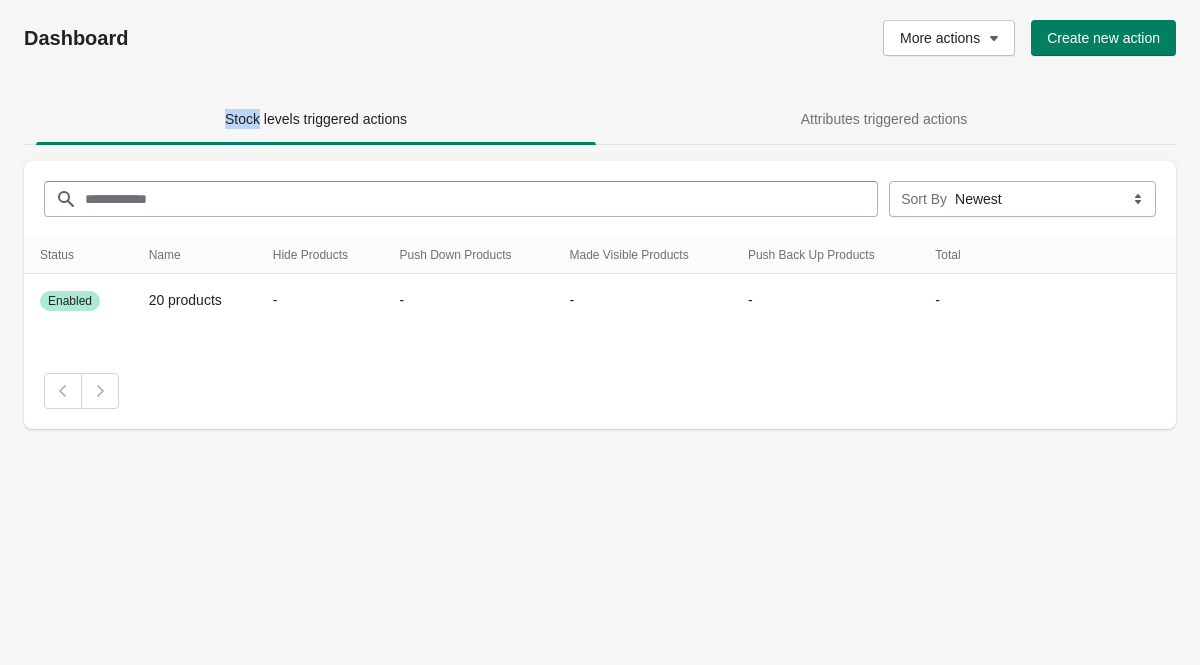 click on "Dashboard More actions Create new action Stock levels triggered actions Attributes triggered actions Stock levels triggered actions Attributes triggered actions Filter items ****** ****** ****** **** Sort By Newest Status Status Name Hide Products Push Down Products Made Visible Products Push Back Up Products Total Status Name Hide Products Push Down Products Made Visible Products Push Back Up Products Total Success Enabled 20 products - - - - - Deactivate" at bounding box center [600, 332] 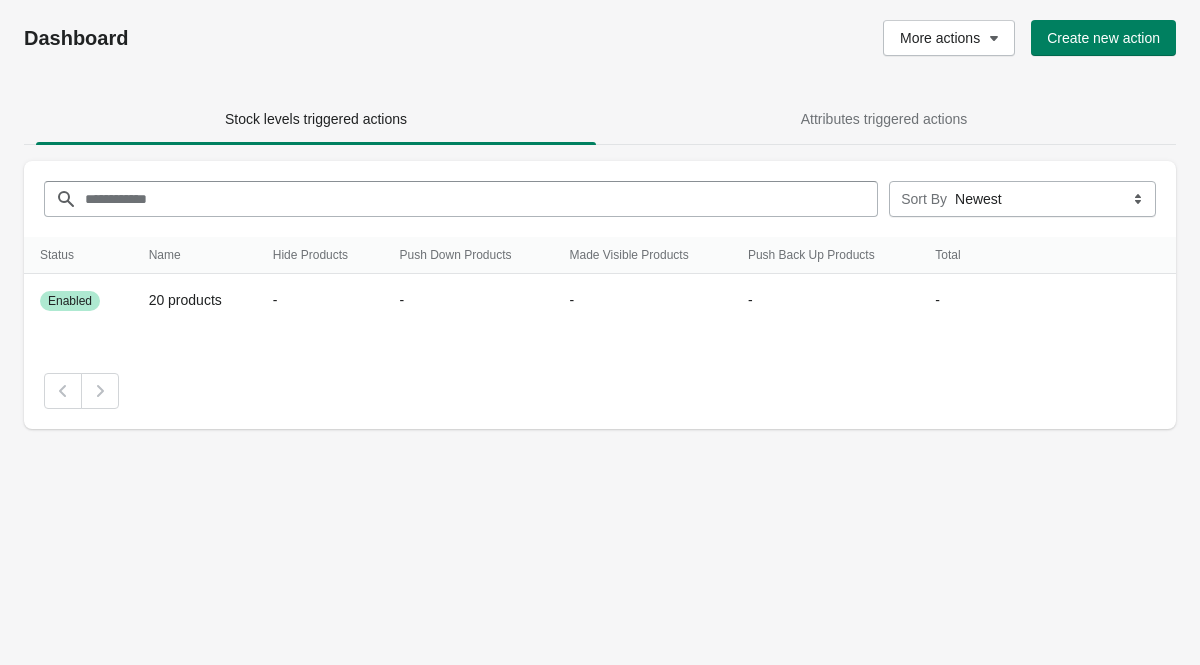 click on "Dashboard More actions Create new action Stock levels triggered actions Attributes triggered actions Stock levels triggered actions Attributes triggered actions Filter items ****** ****** ****** **** Sort By Newest Status Status Name Hide Products Push Down Products Made Visible Products Push Back Up Products Total Status Name Hide Products Push Down Products Made Visible Products Push Back Up Products Total Success Enabled 20 products - - - - - Deactivate" at bounding box center [600, 332] 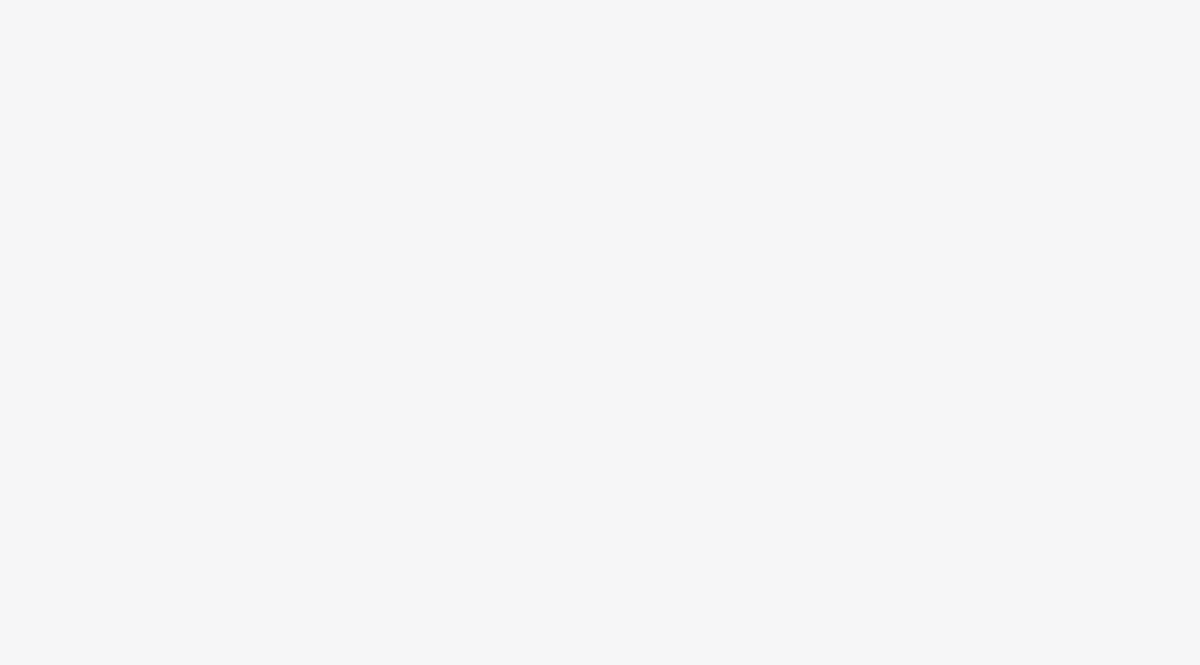 scroll, scrollTop: 0, scrollLeft: 0, axis: both 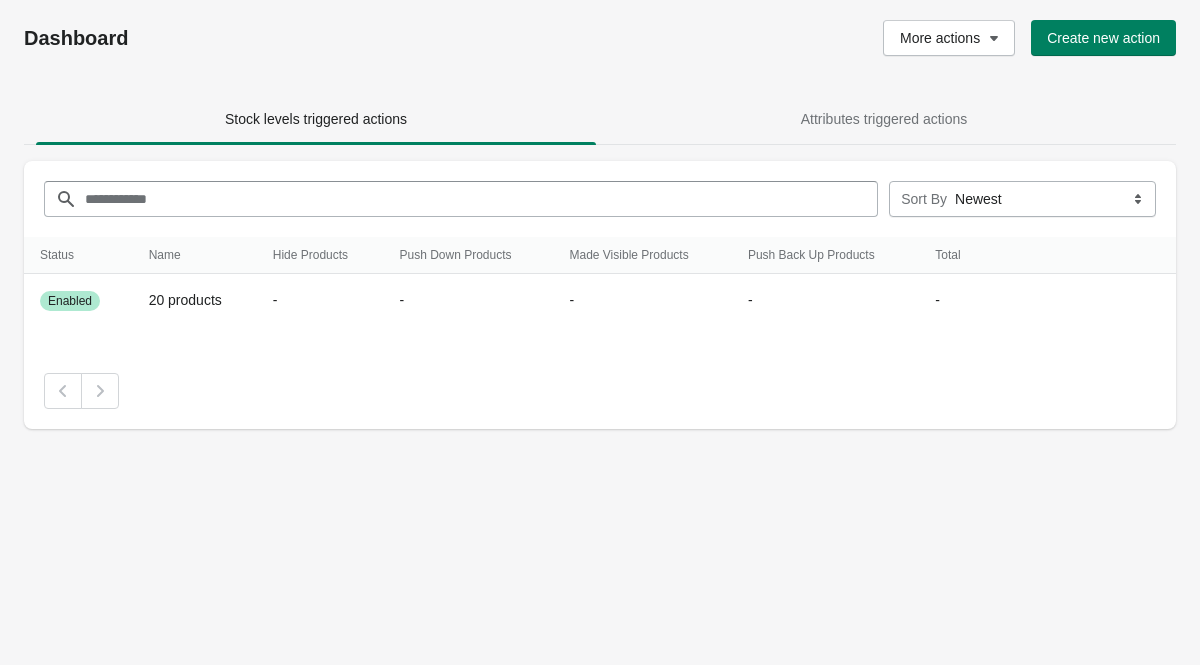 click at bounding box center [600, 391] 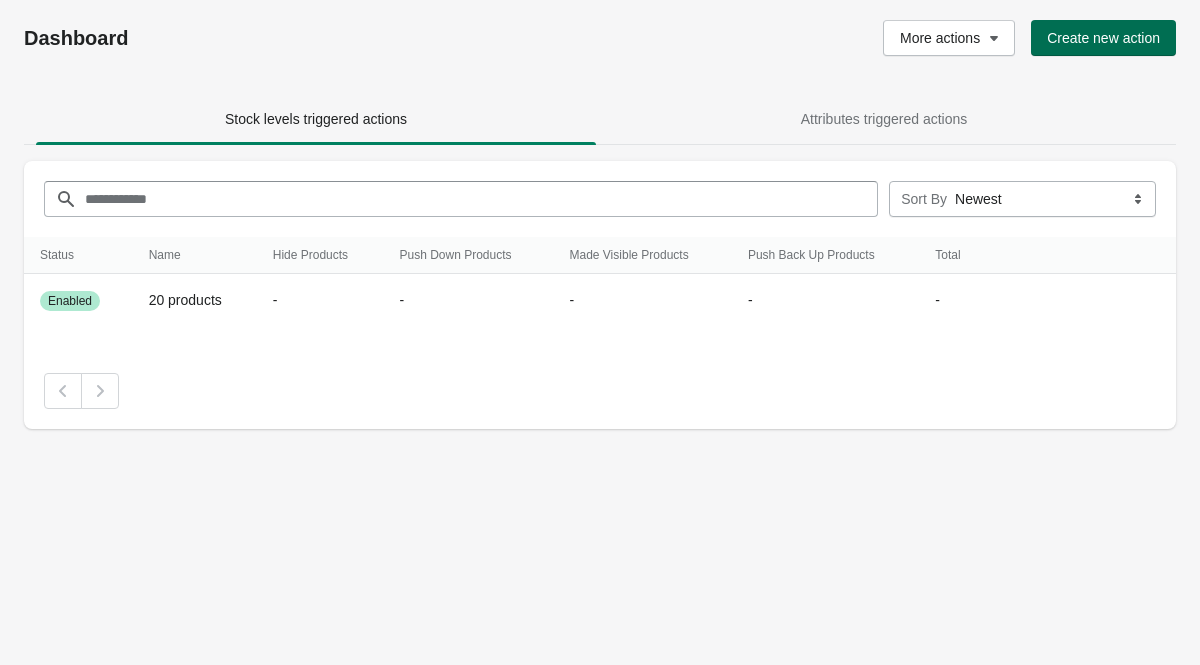 click on "Create new action" at bounding box center [1103, 38] 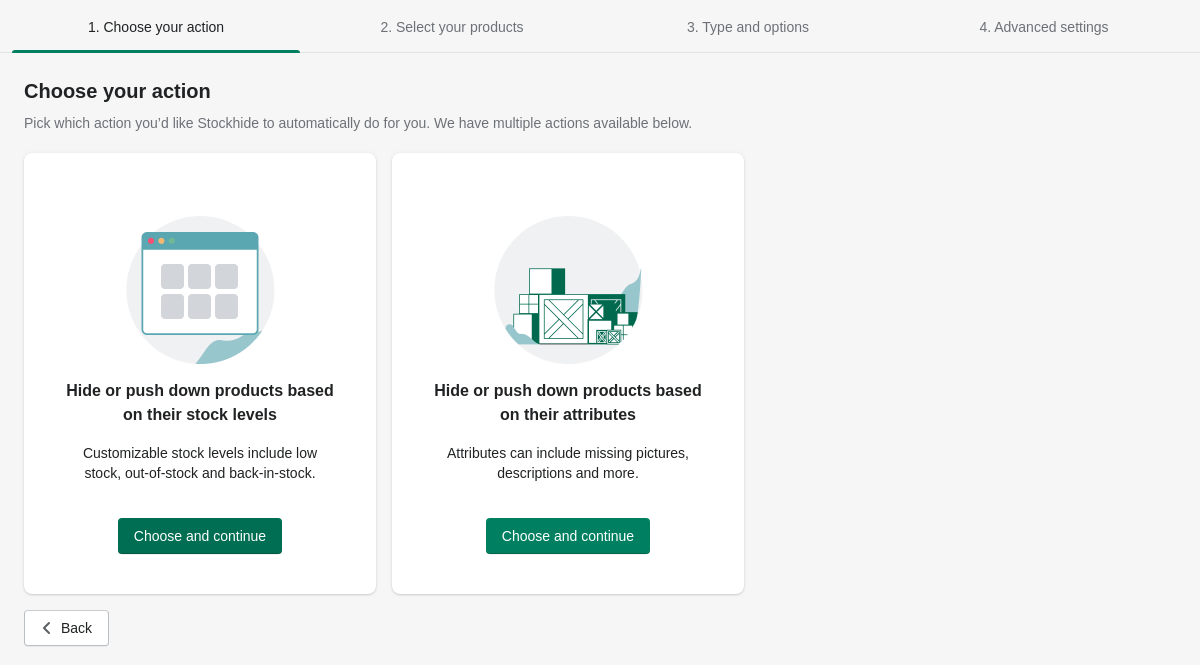 click on "Choose and continue" at bounding box center [200, 536] 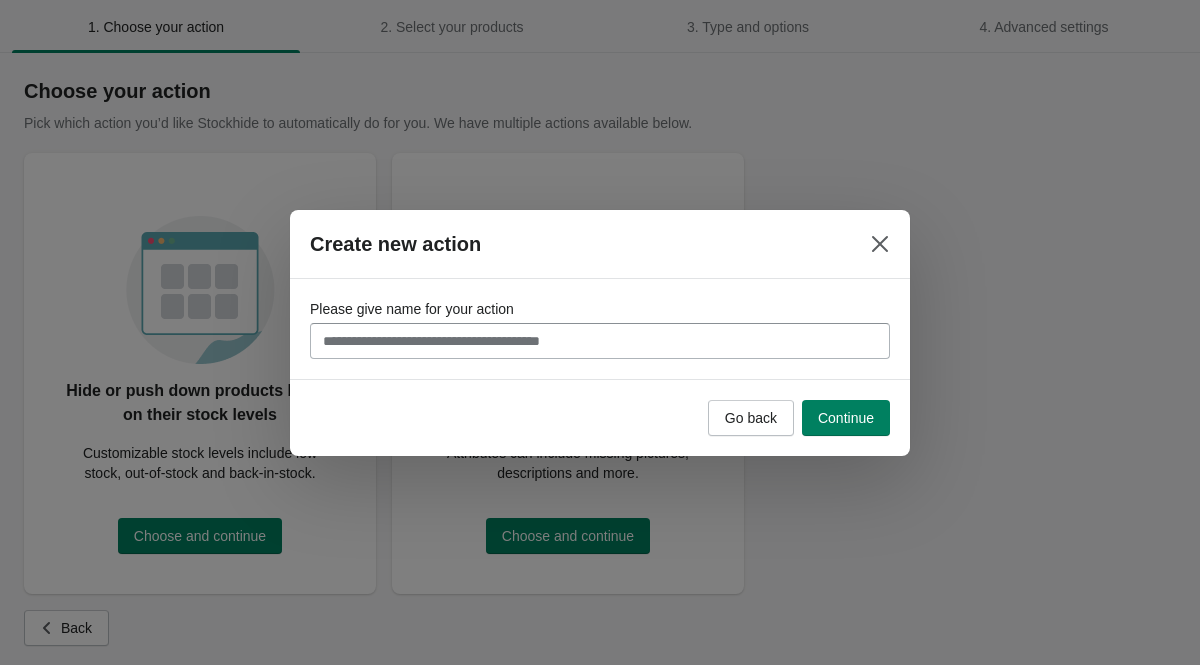 click on "Please give name for your action" at bounding box center (600, 341) 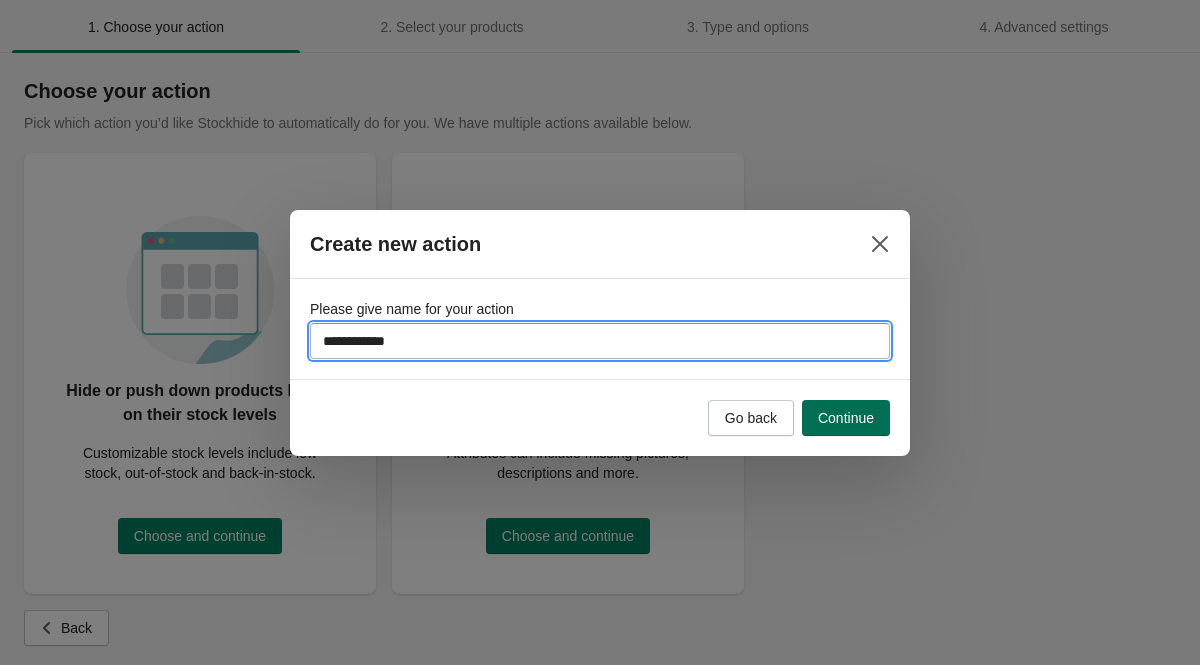 type on "**********" 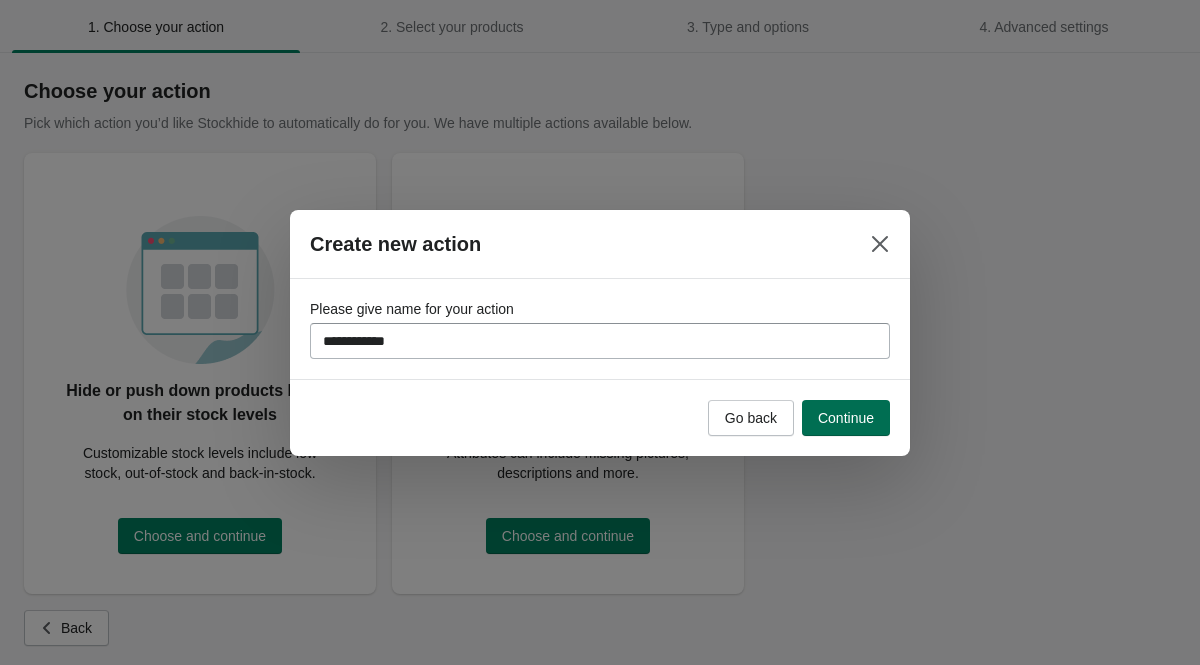 click on "Continue" at bounding box center [846, 418] 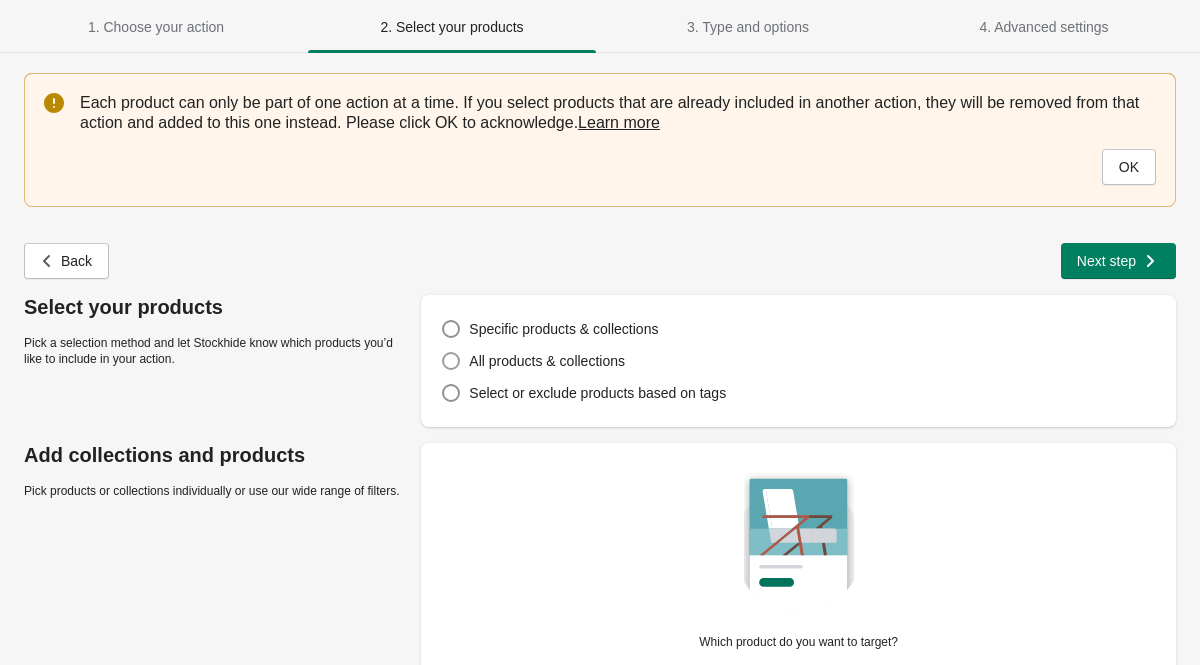 click on "All products & collections" at bounding box center [547, 361] 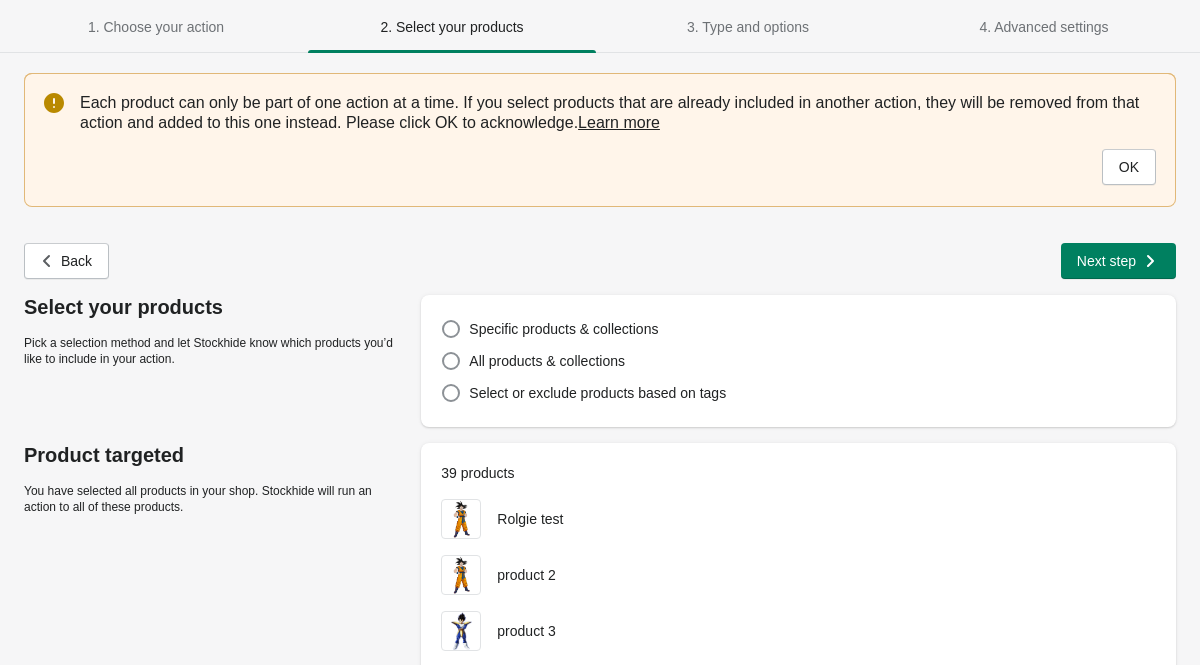 scroll, scrollTop: 50, scrollLeft: 0, axis: vertical 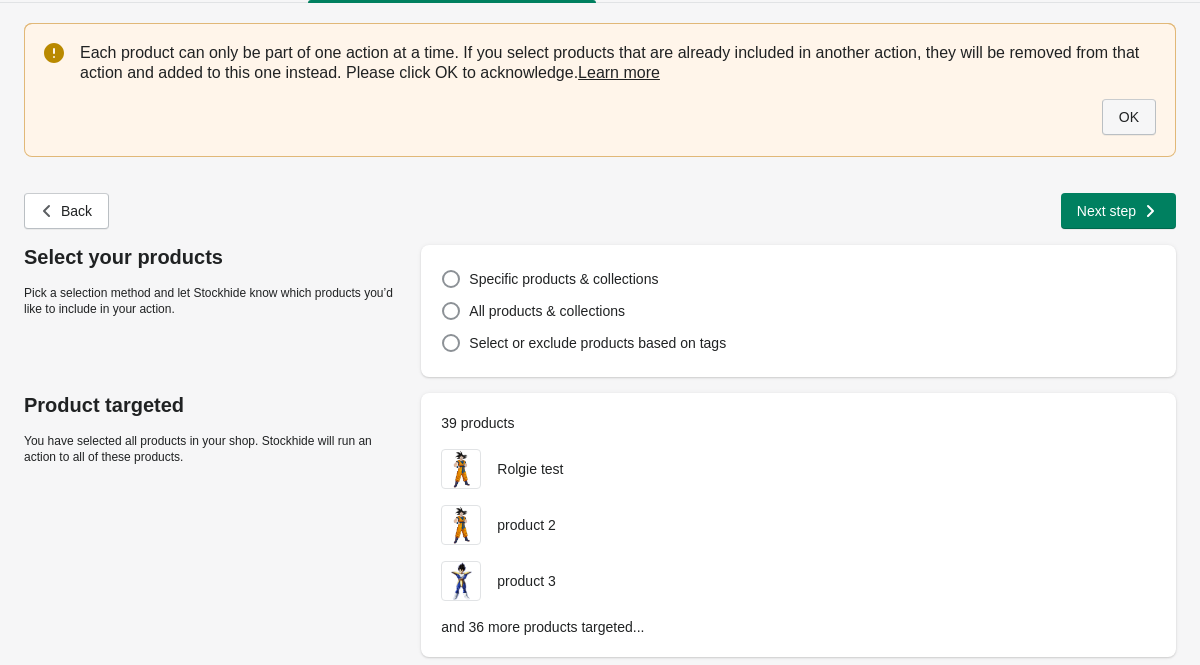 click on "OK" at bounding box center [1129, 117] 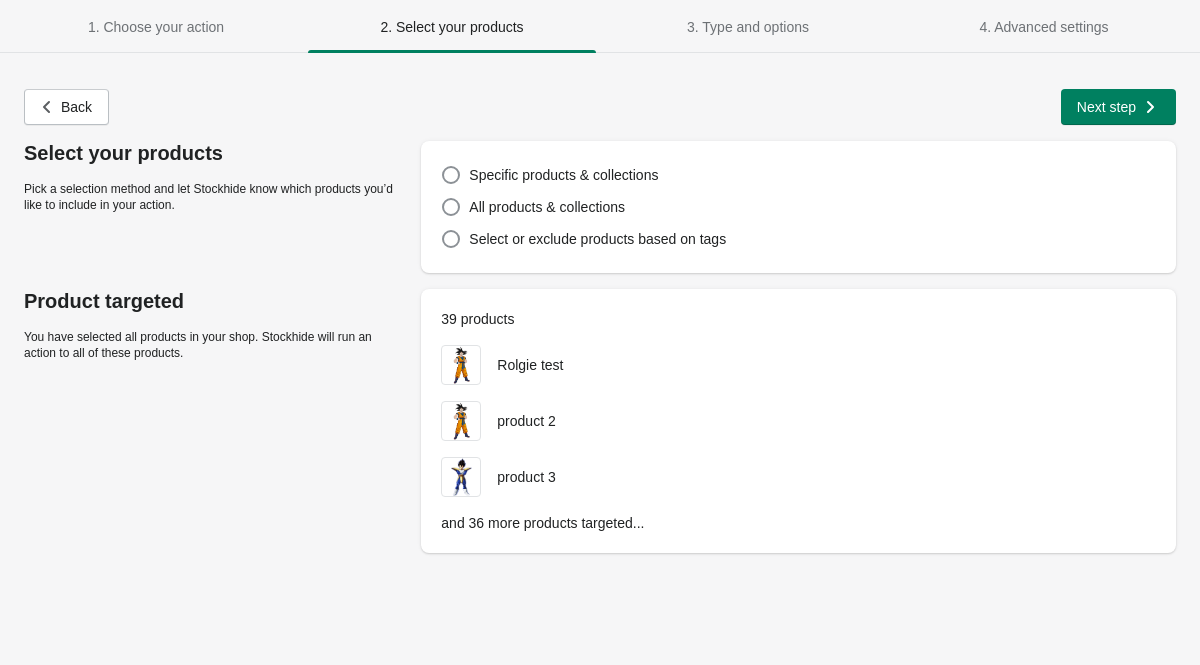scroll, scrollTop: 0, scrollLeft: 0, axis: both 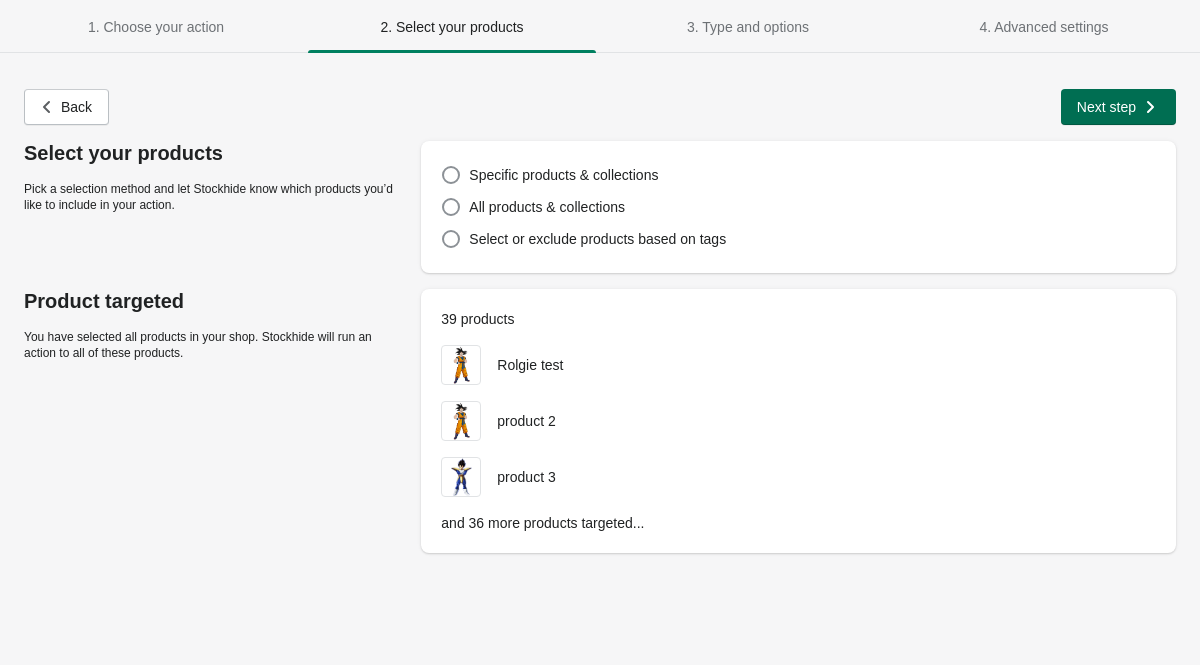 click on "Next step" at bounding box center (1106, 107) 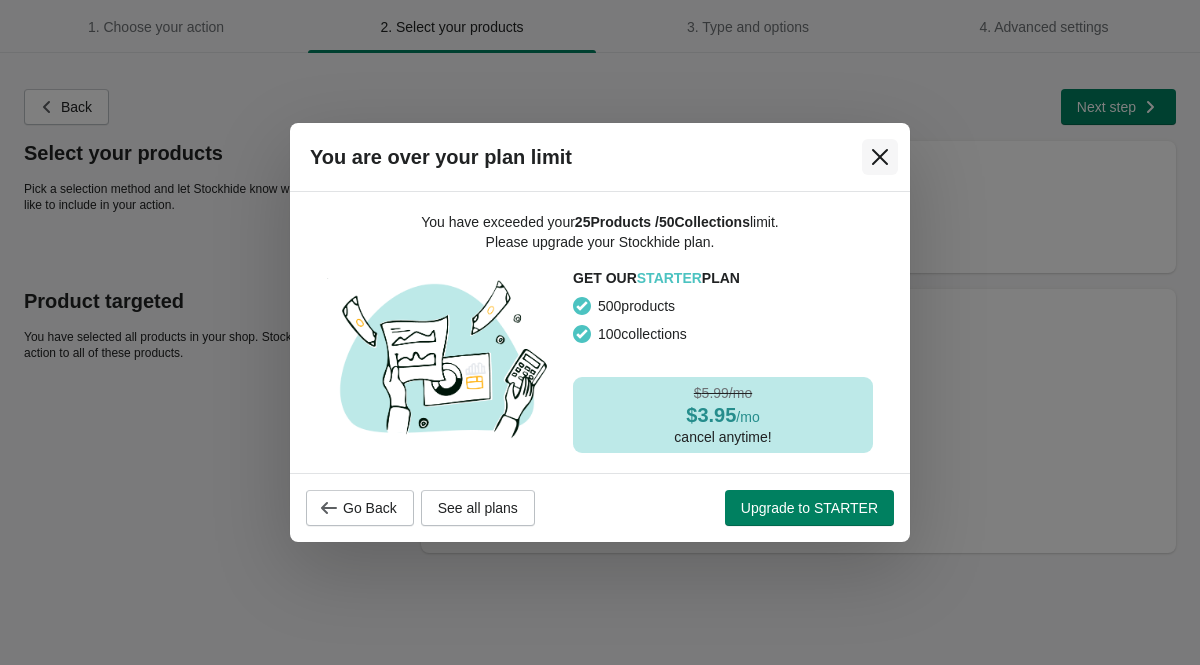 click at bounding box center (880, 157) 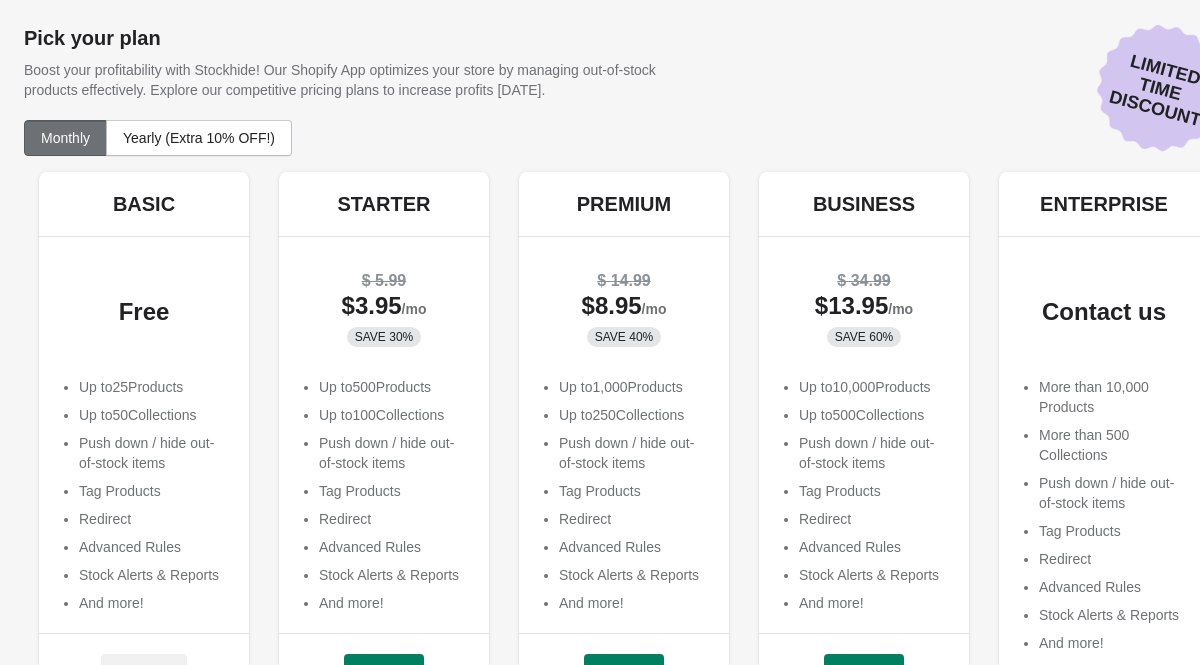 scroll, scrollTop: 180, scrollLeft: 0, axis: vertical 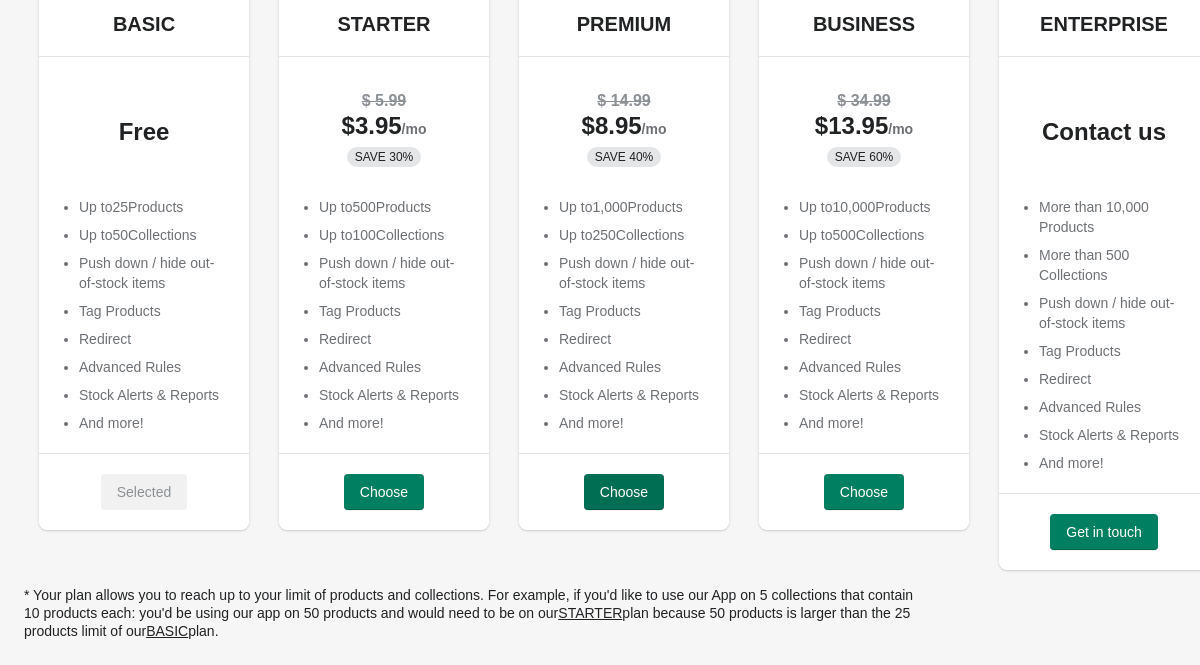 click on "Choose" at bounding box center (624, 492) 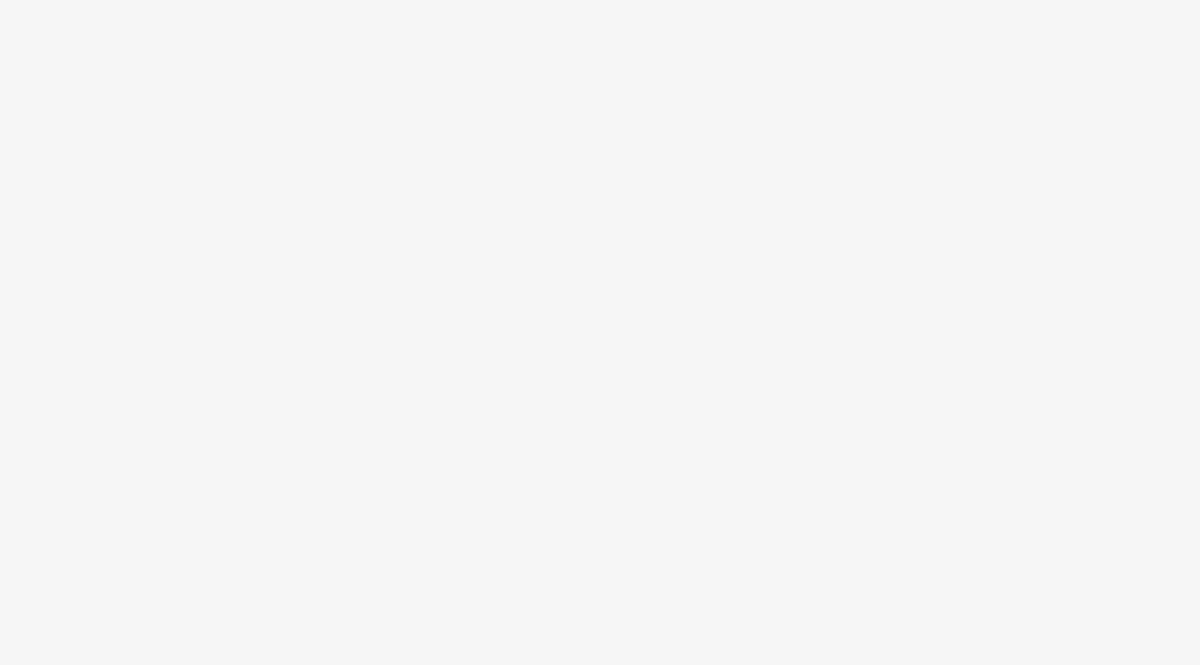 scroll, scrollTop: 0, scrollLeft: 0, axis: both 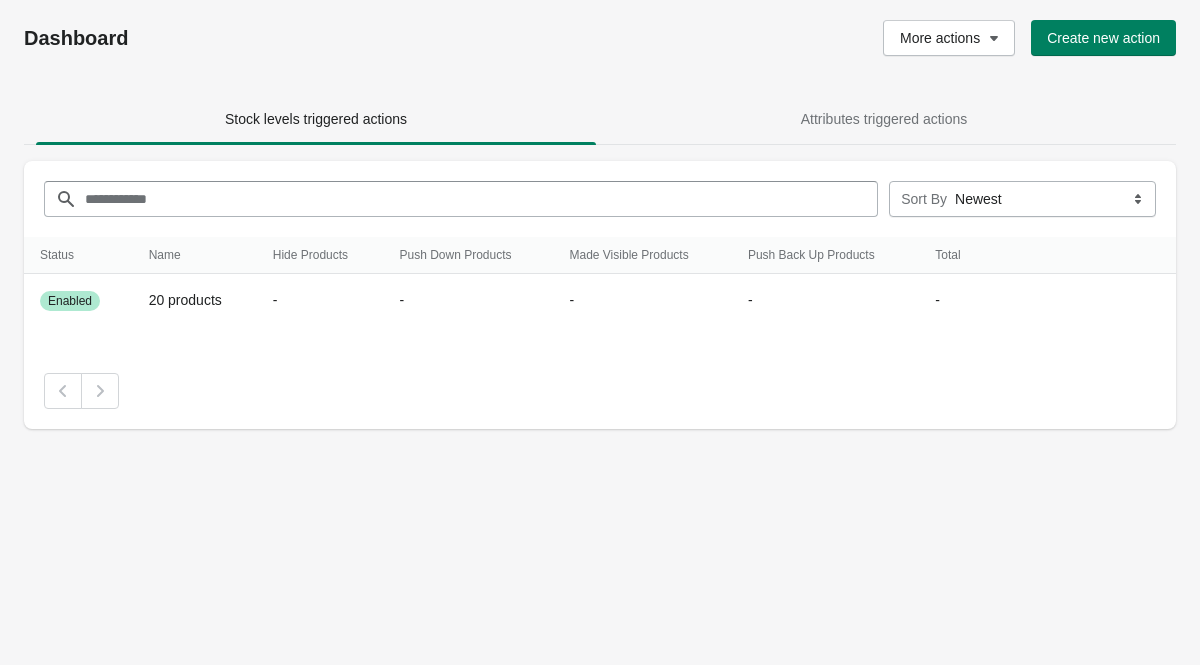 click on "Dashboard More actions Create new action Stock levels triggered actions Attributes triggered actions Stock levels triggered actions Attributes triggered actions Filter items ****** ****** ****** **** Sort By Newest Status Status Name Hide Products Push Down Products Made Visible Products Push Back Up Products Total Status Name Hide Products Push Down Products Made Visible Products Push Back Up Products Total Success Enabled 20 products - - - - - Deactivate" at bounding box center (600, 332) 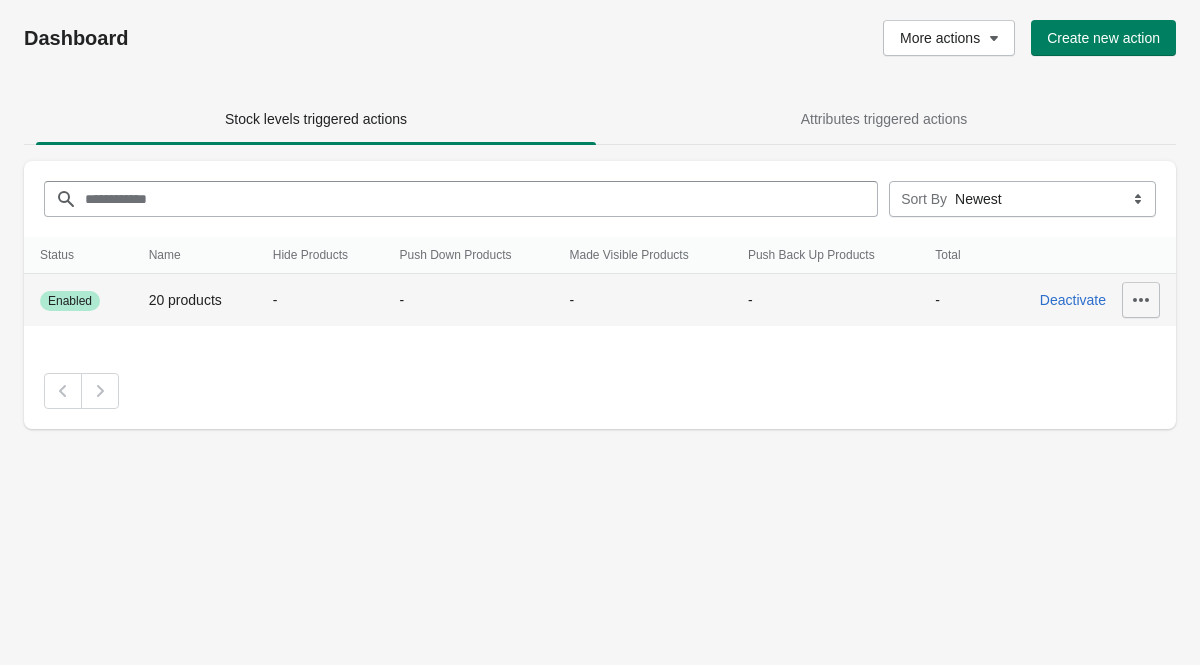 click 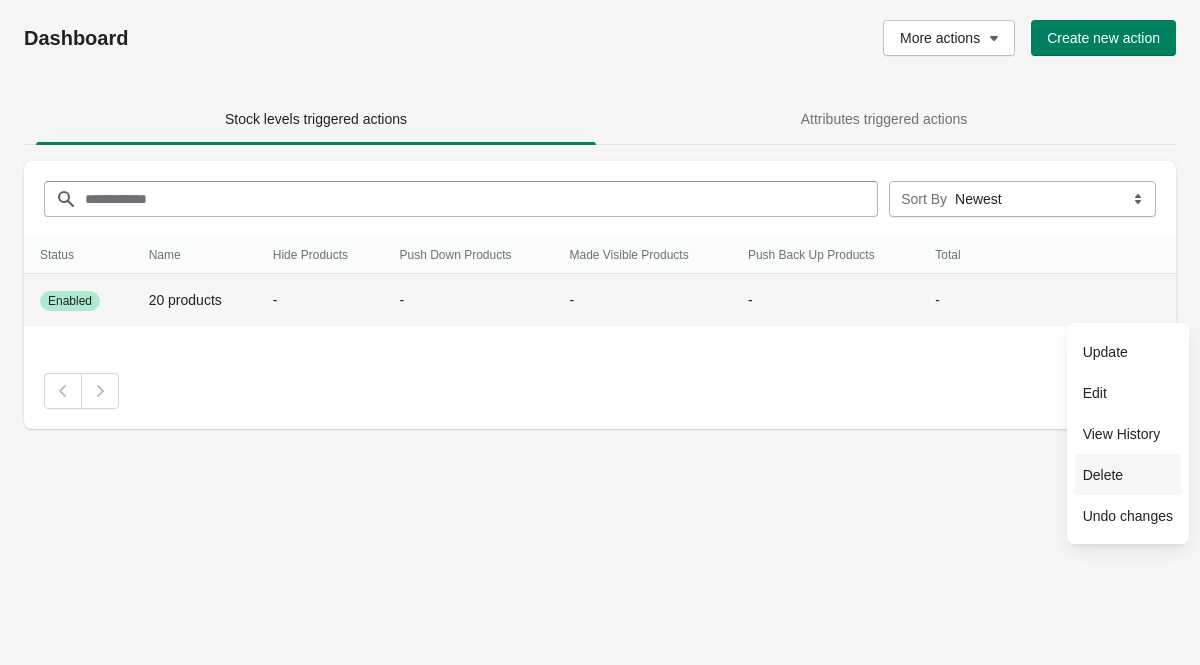 click on "Delete" at bounding box center (1128, 475) 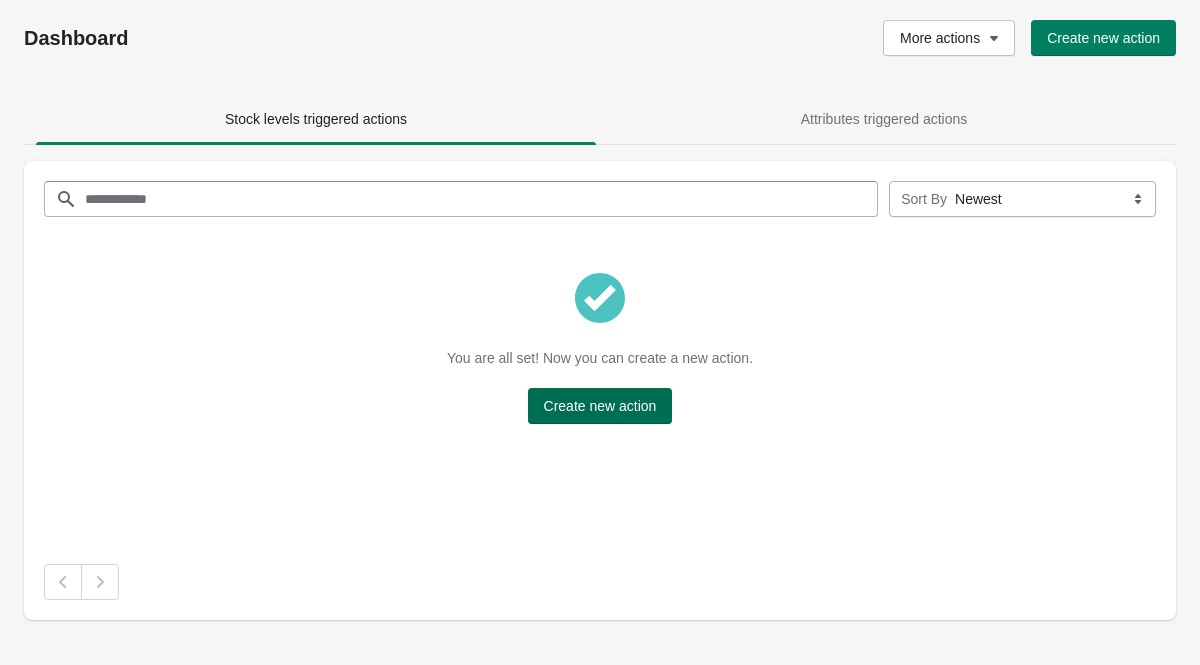 click on "Create new action" at bounding box center [600, 406] 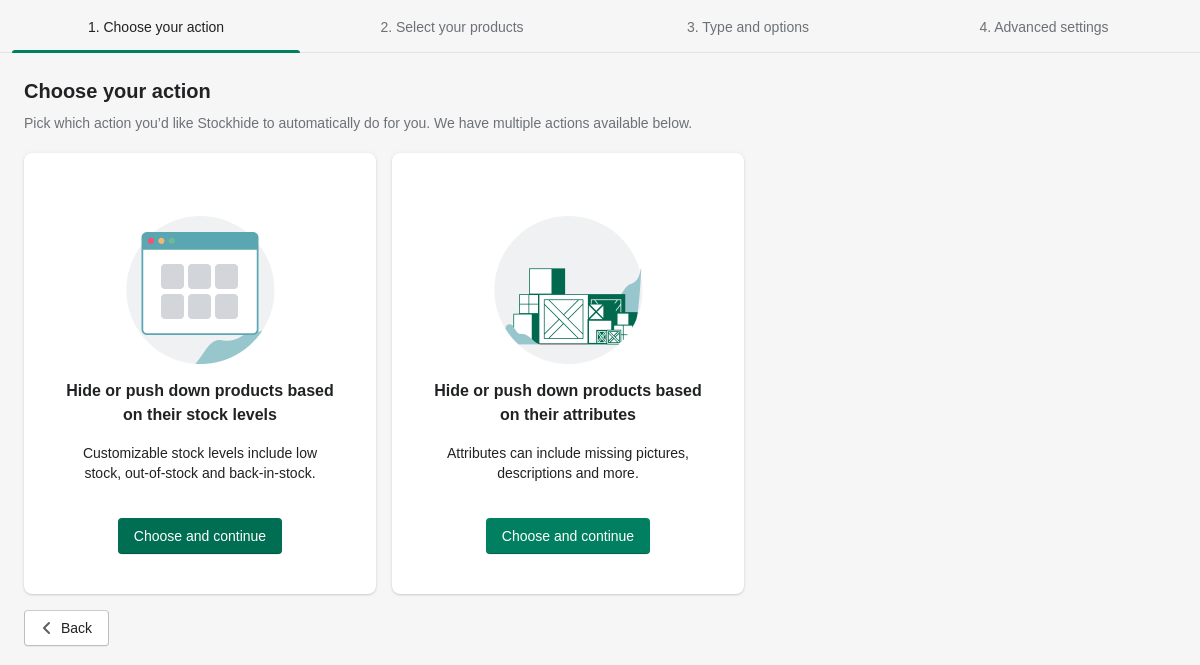 click on "Choose and continue" at bounding box center [200, 536] 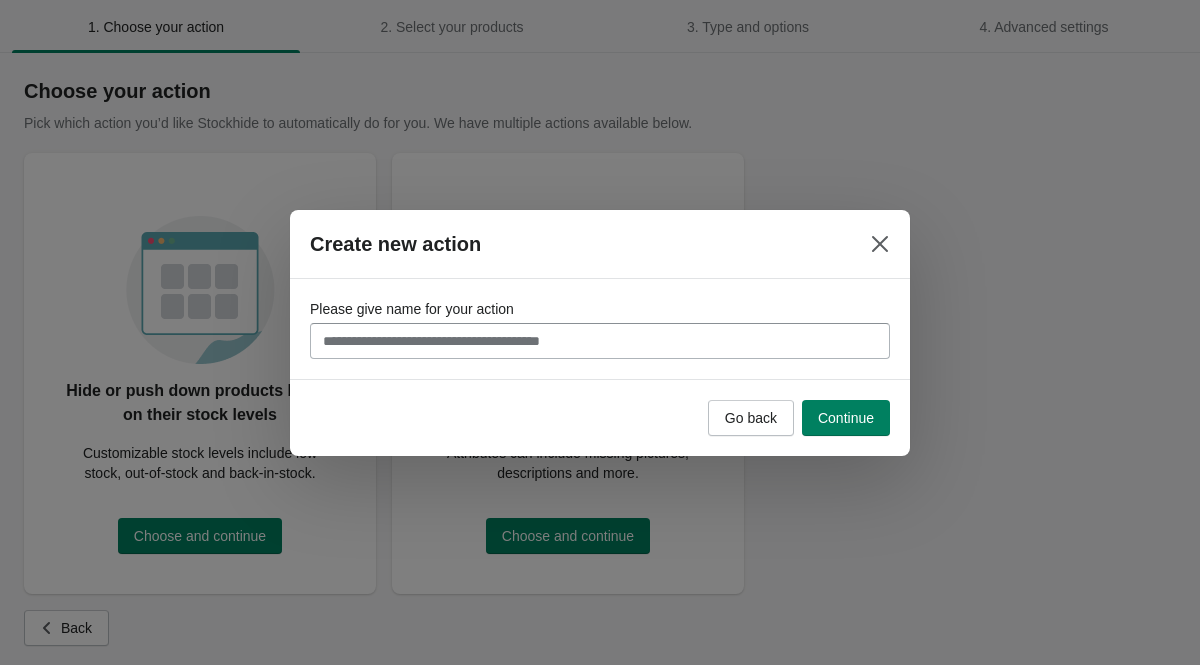 click on "Please give name for your action" at bounding box center [600, 341] 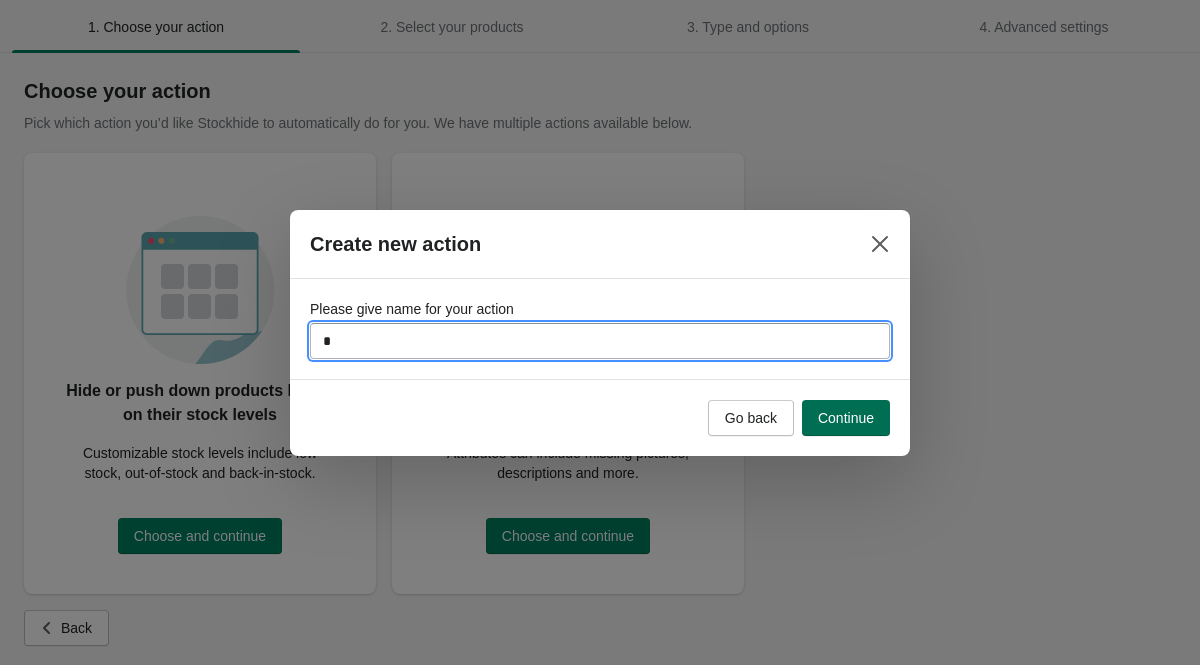 type on "*" 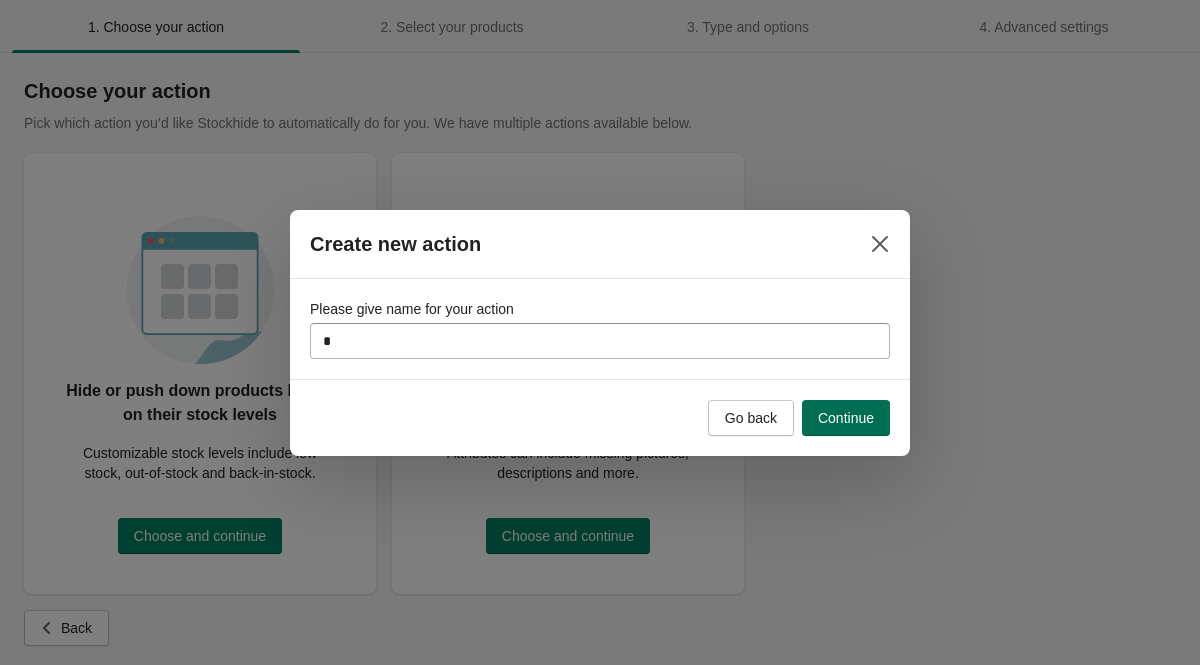 click on "Continue" at bounding box center (846, 418) 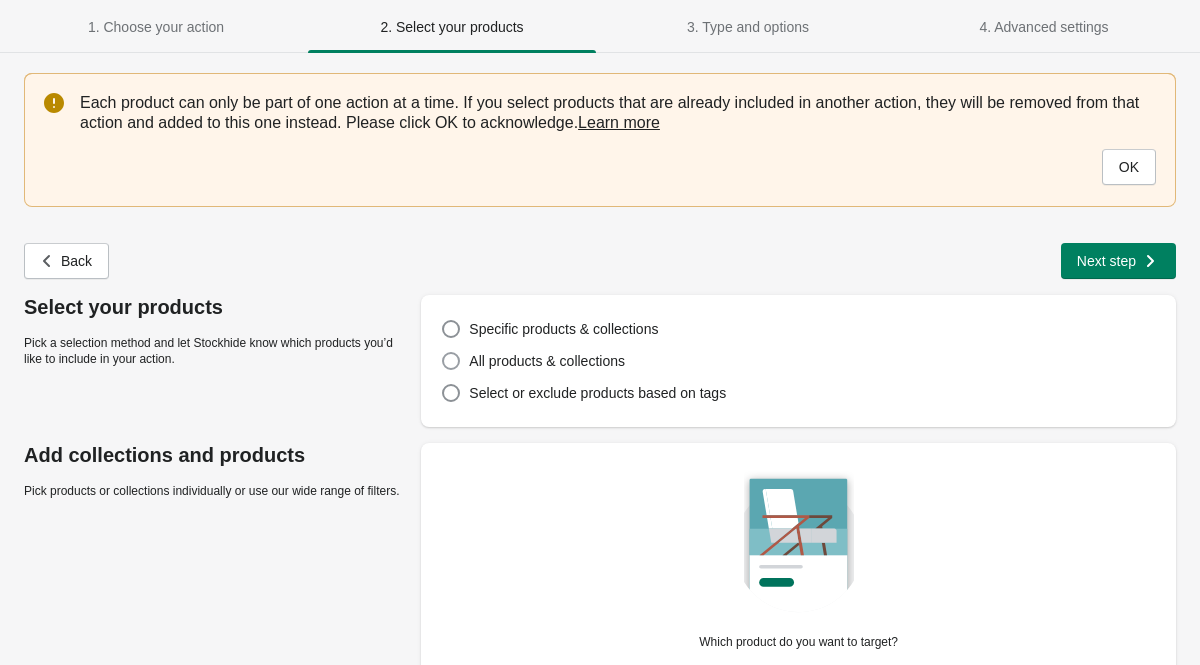 click on "All products & collections" at bounding box center [547, 361] 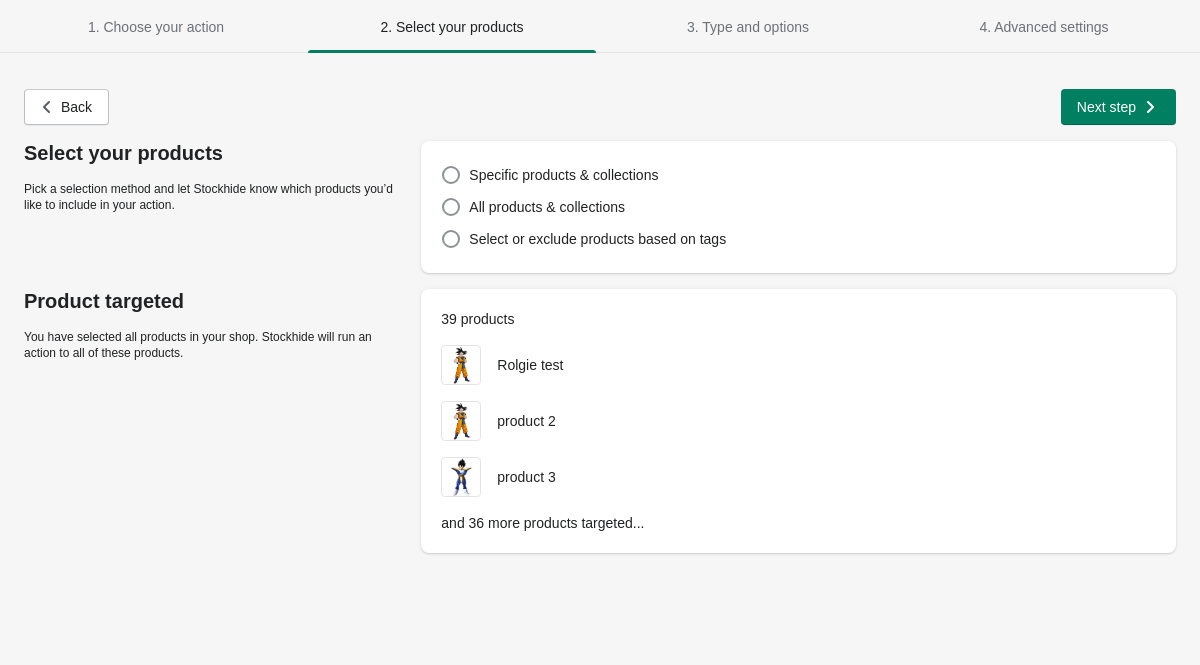 click on "All products & collections" at bounding box center [798, 207] 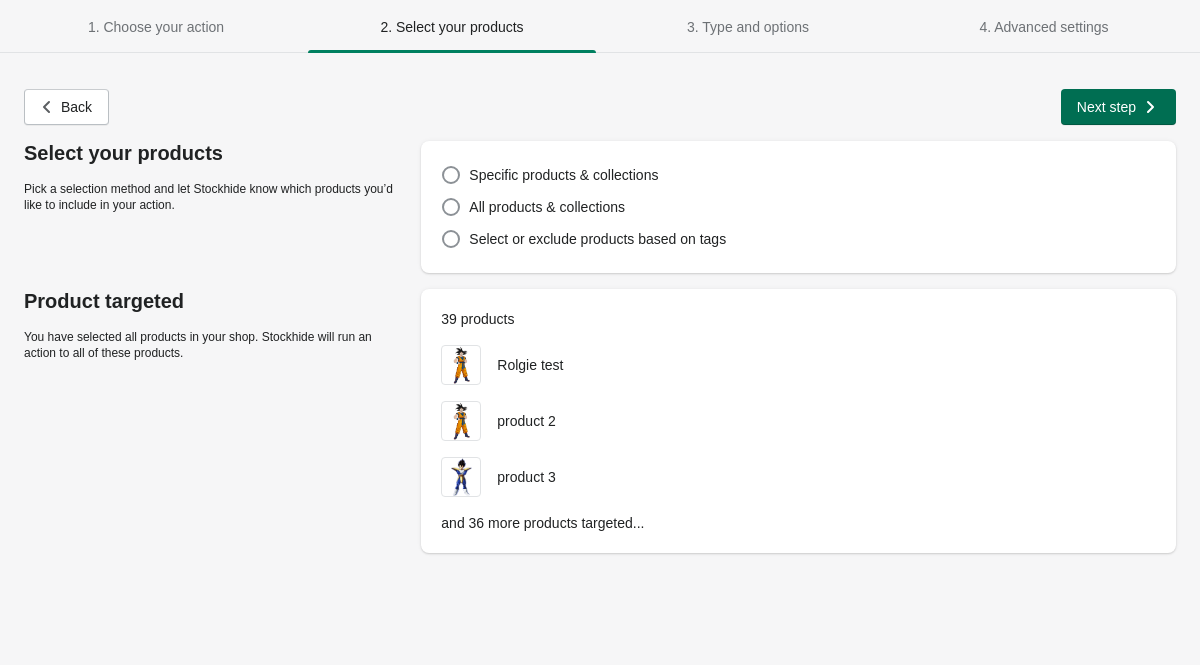 click on "Next step" at bounding box center [1106, 107] 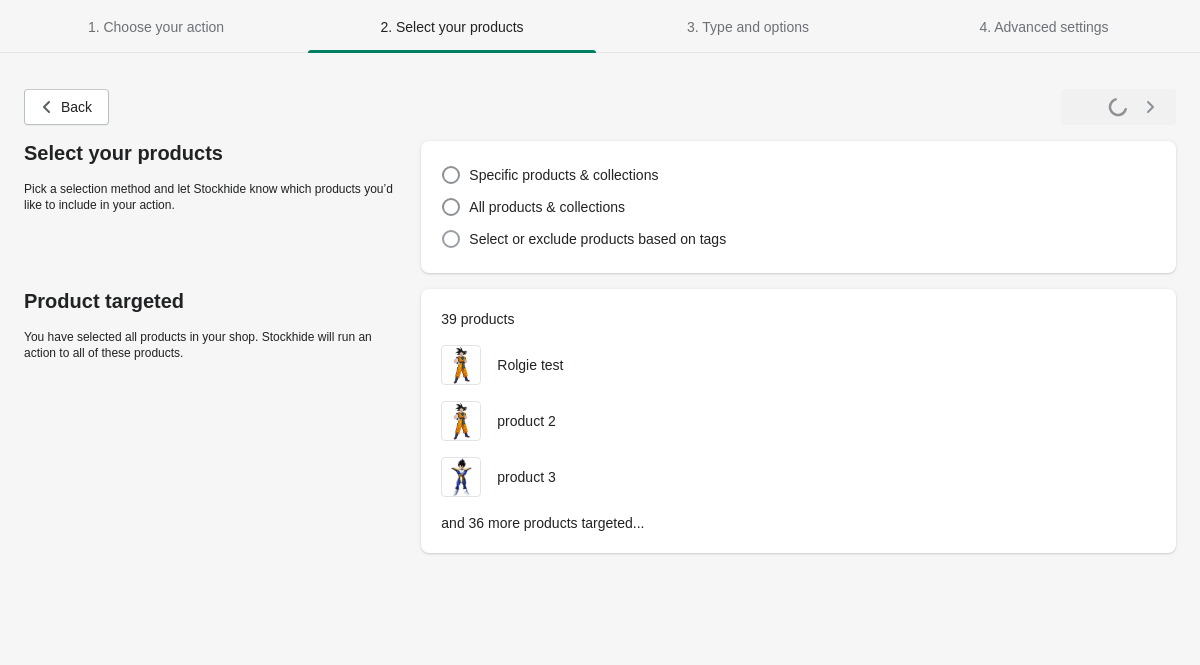 select on "**********" 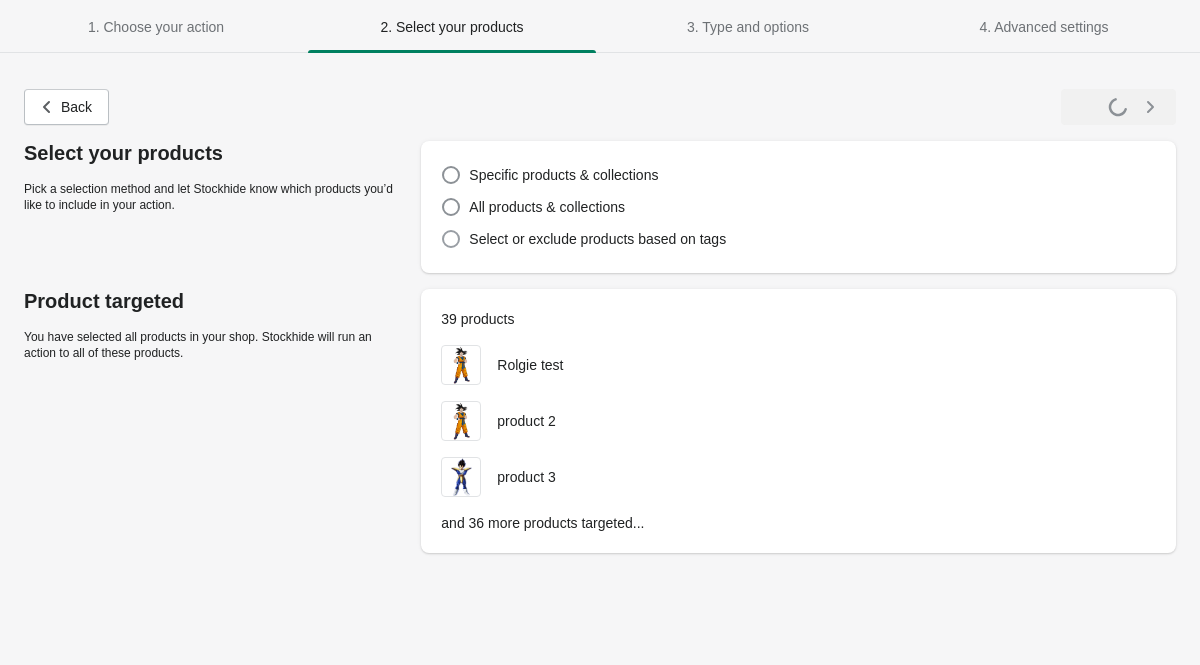 select on "*********" 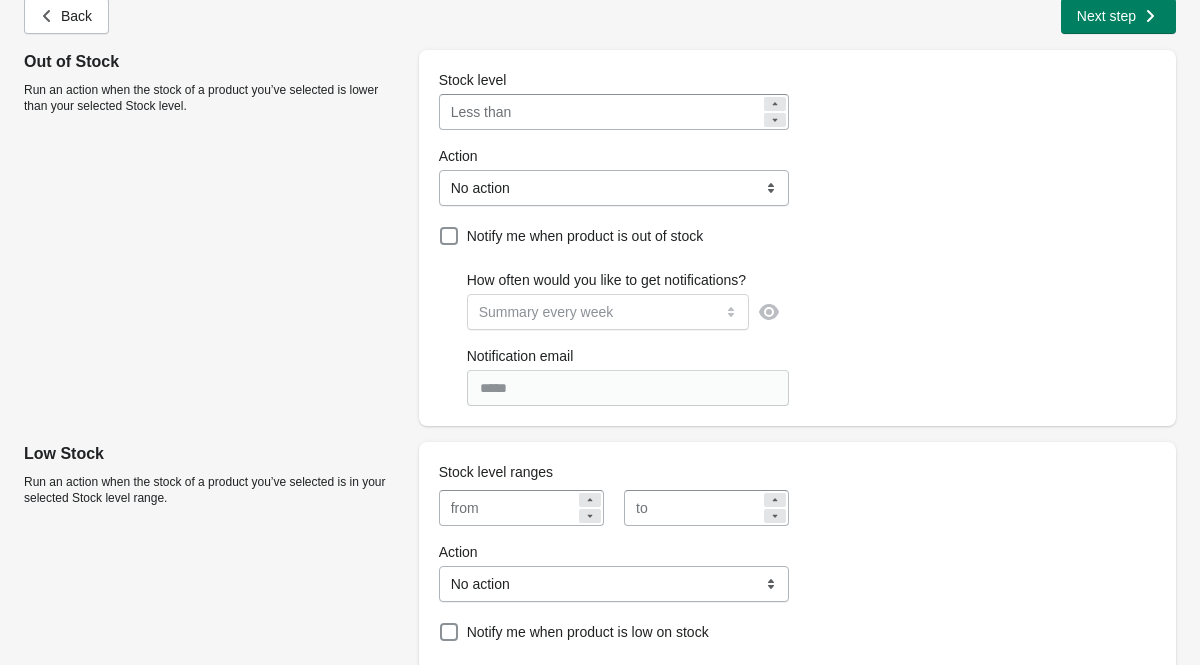 scroll, scrollTop: 49, scrollLeft: 0, axis: vertical 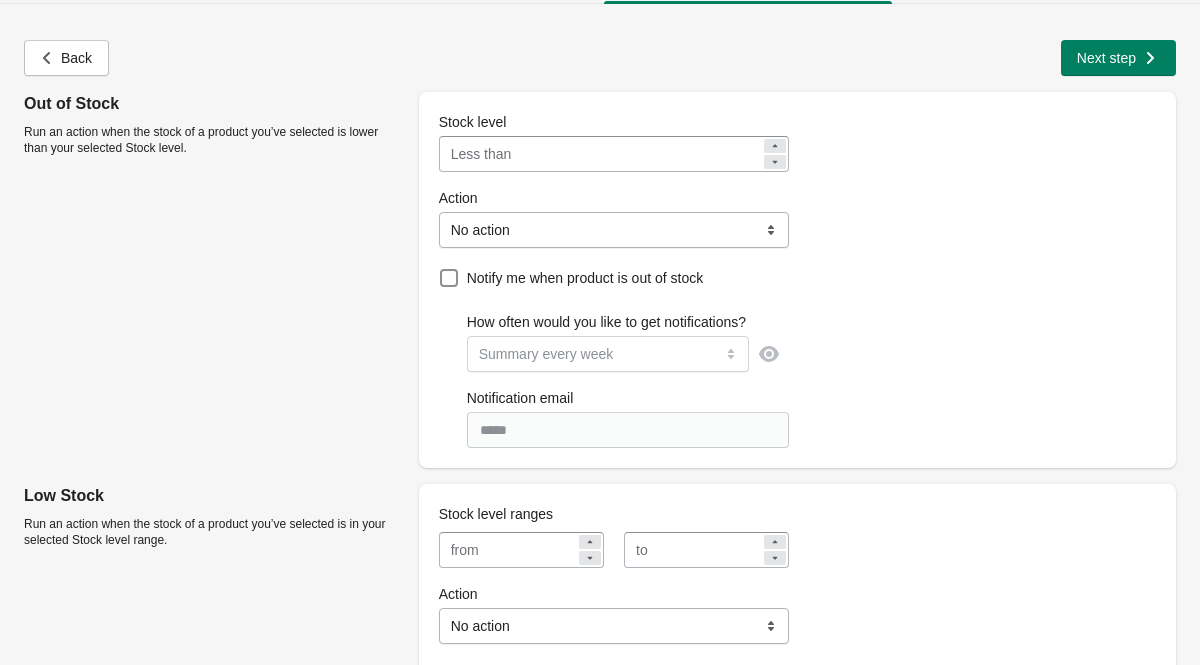 click on "**********" at bounding box center [614, 230] 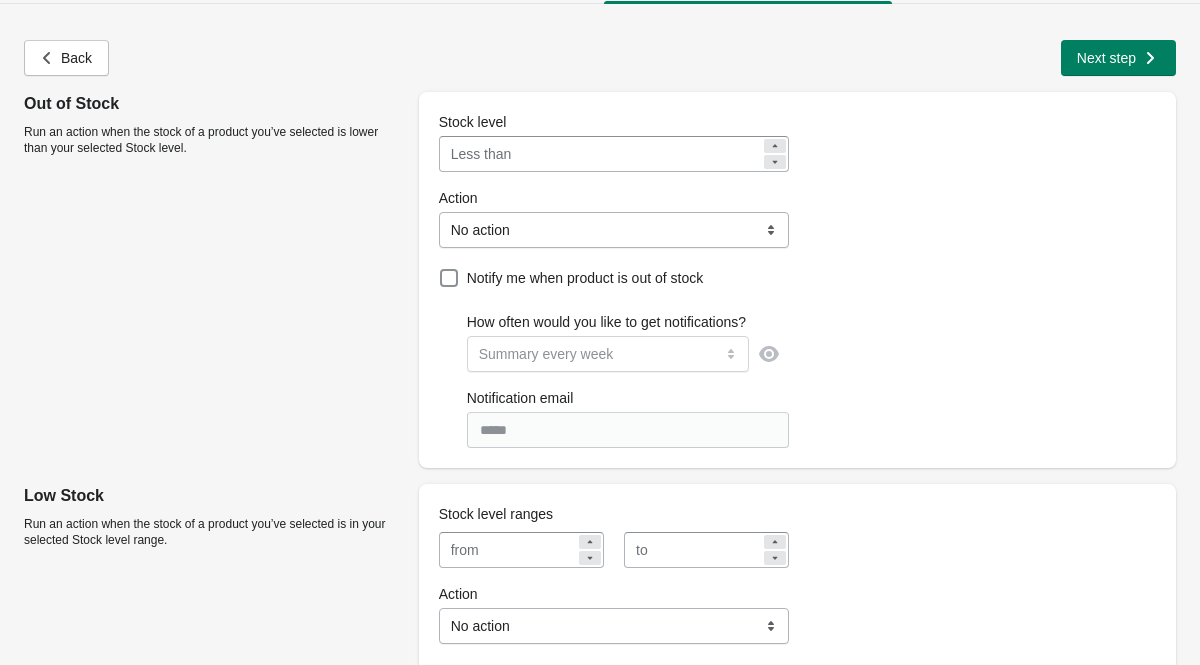 select on "**********" 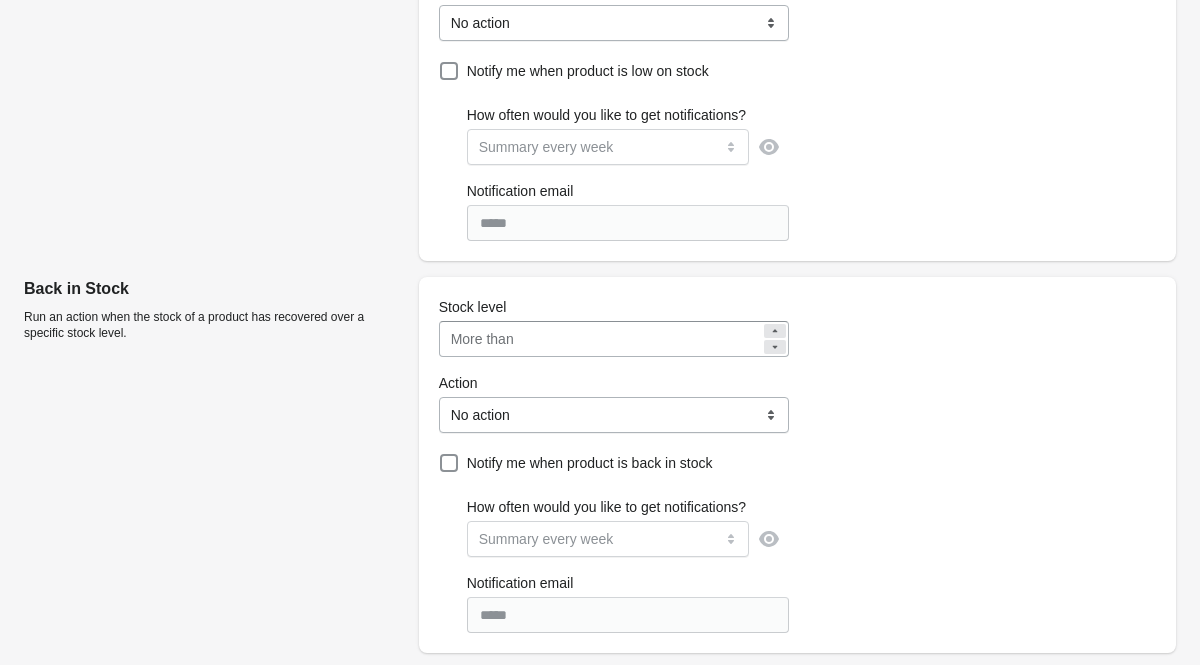scroll, scrollTop: 657, scrollLeft: 0, axis: vertical 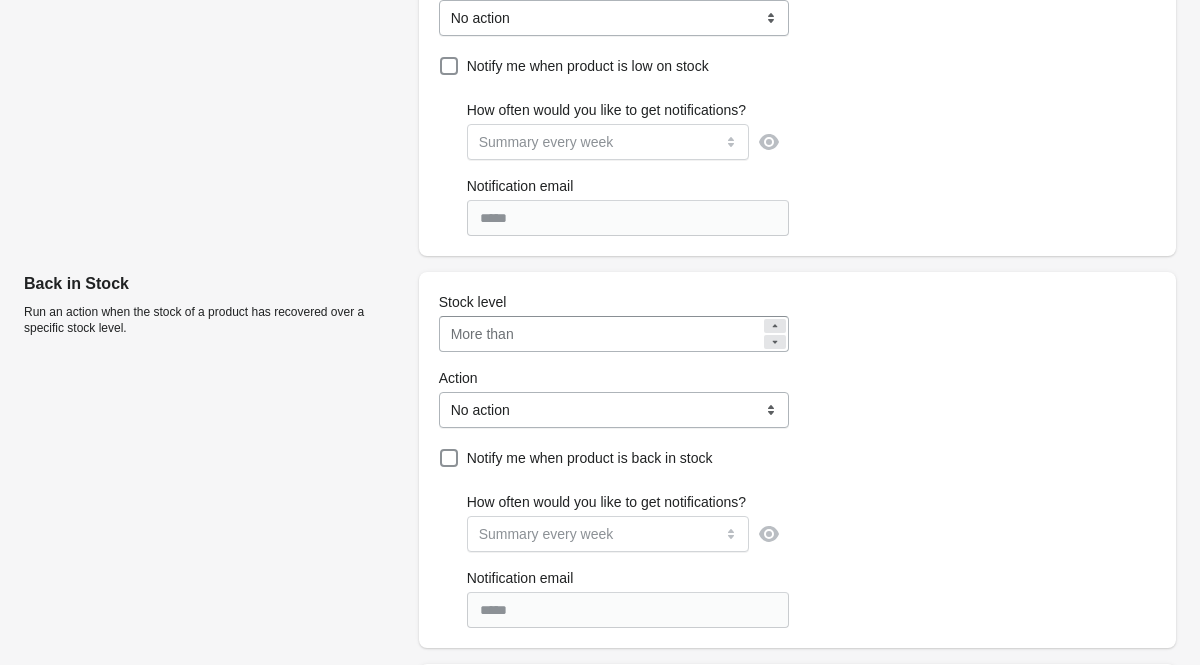 click on "**********" at bounding box center [614, 410] 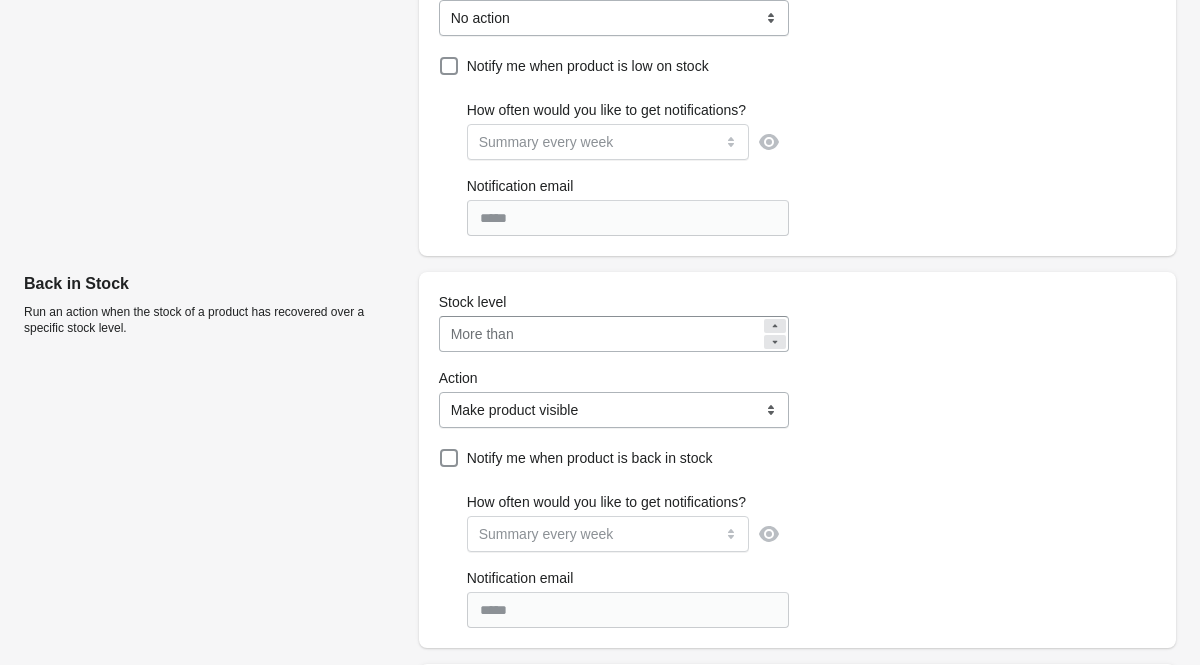 click on "**********" at bounding box center [797, 460] 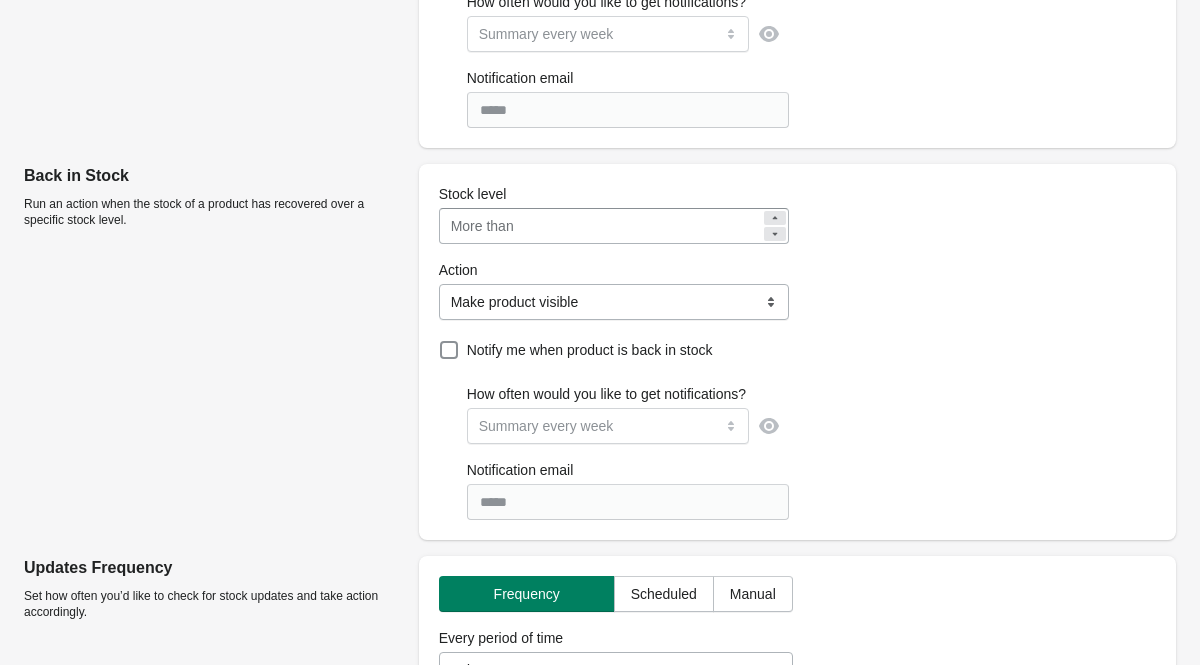 scroll, scrollTop: 1012, scrollLeft: 0, axis: vertical 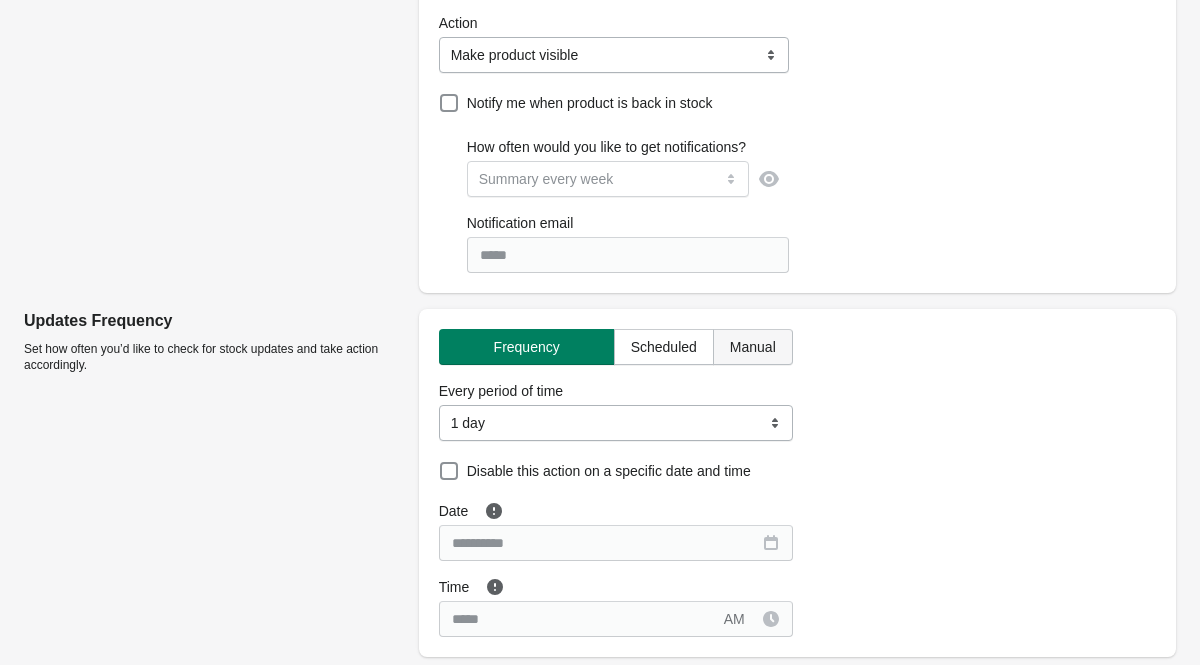 click on "Manual" at bounding box center (753, 347) 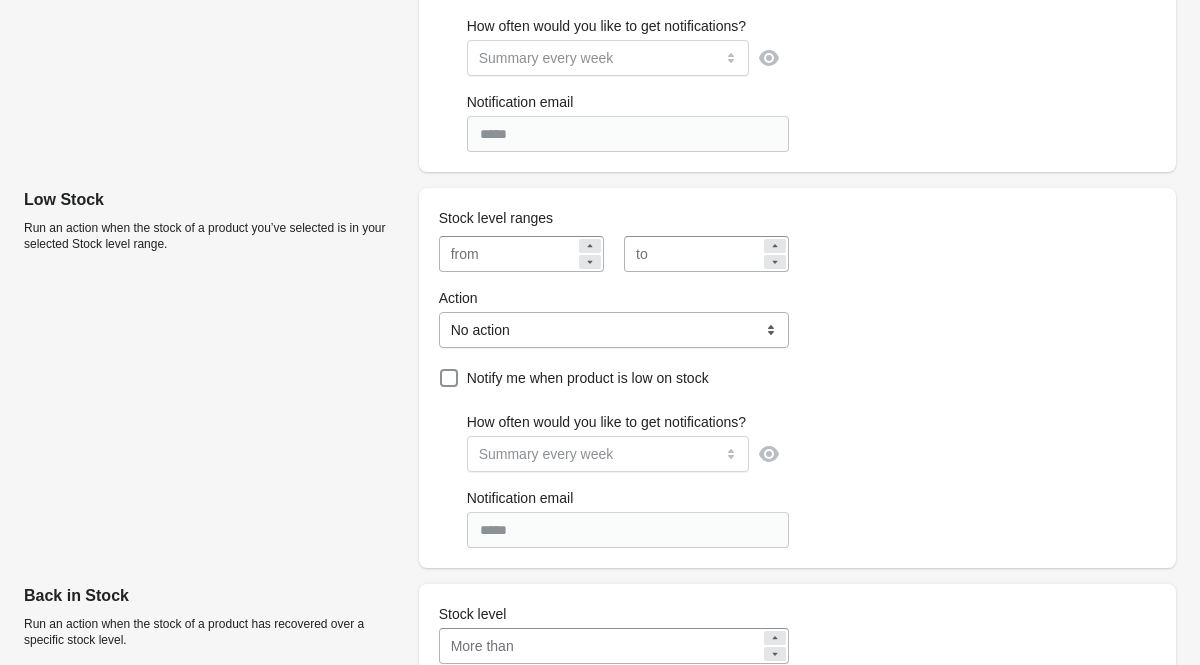 scroll, scrollTop: 0, scrollLeft: 0, axis: both 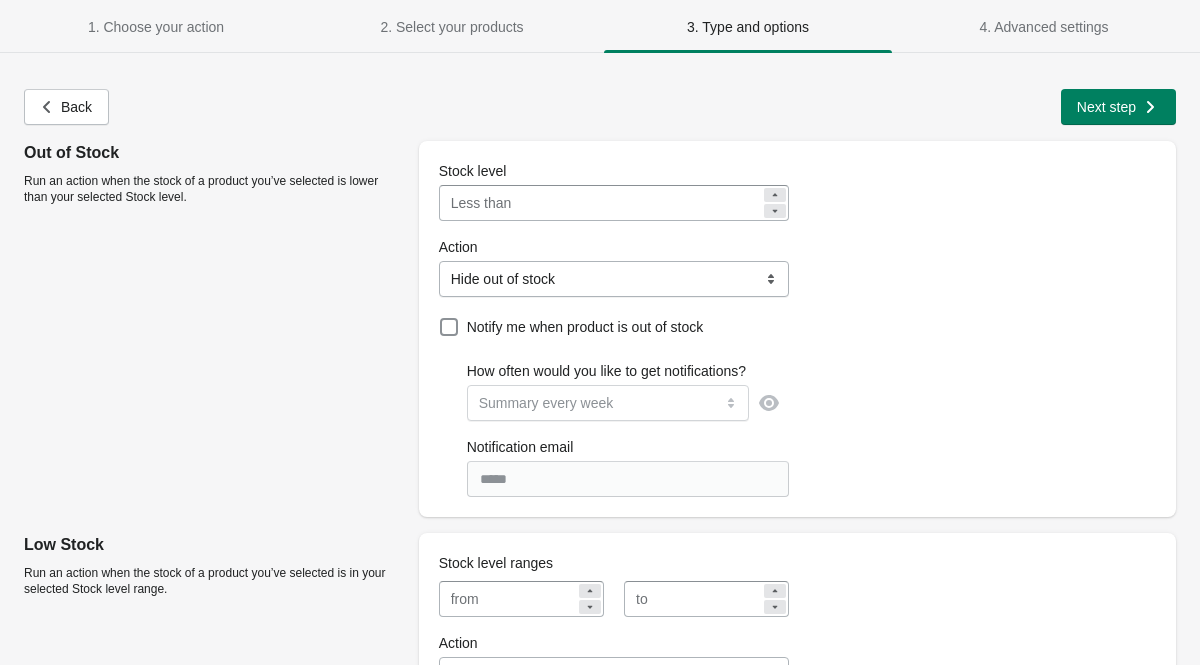 click on "**********" at bounding box center (797, 329) 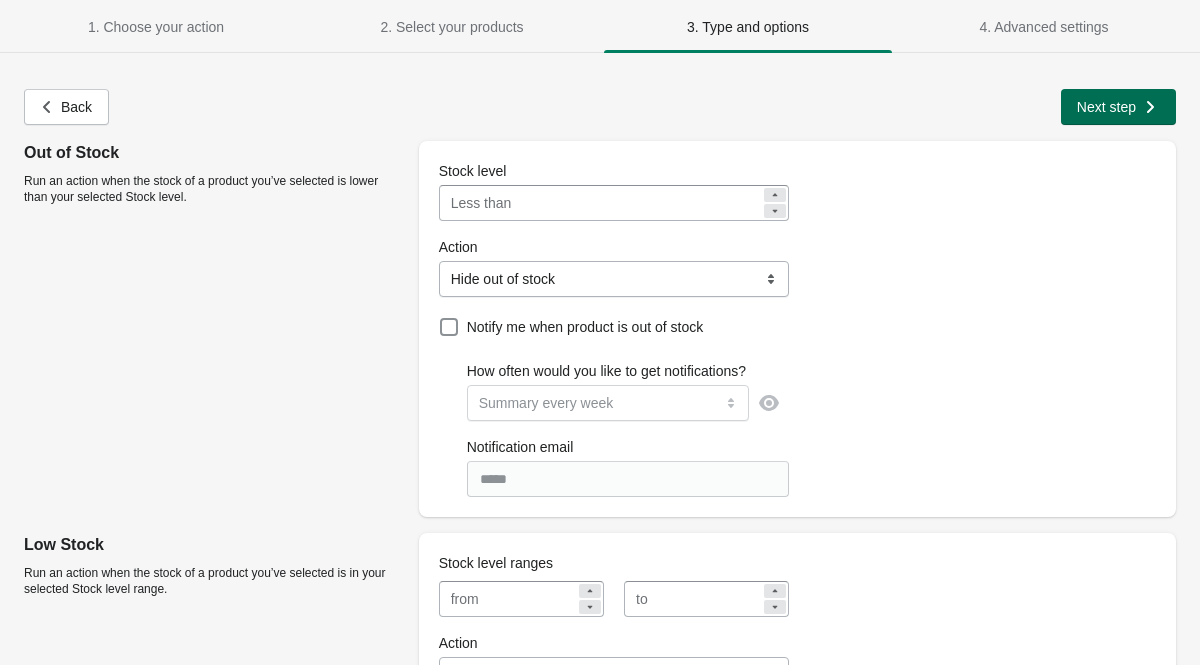 click on "Next step" at bounding box center (1106, 107) 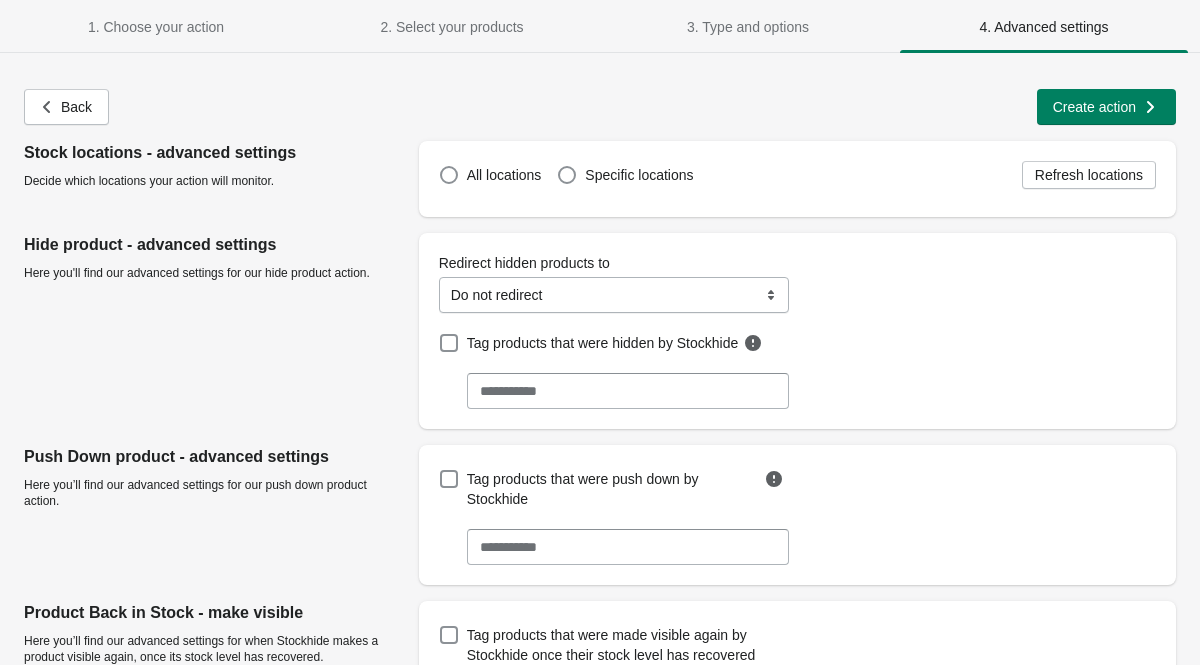 click on "All locations Specific locations Refresh locations" at bounding box center (789, 167) 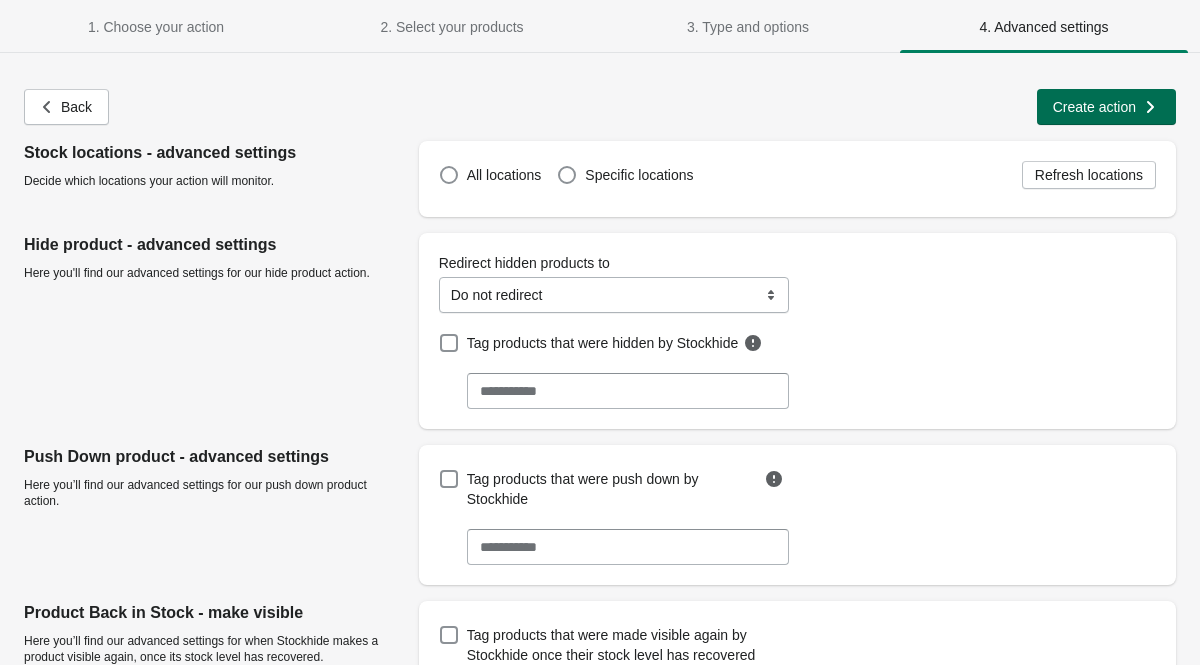 click on "Create action" at bounding box center [1094, 107] 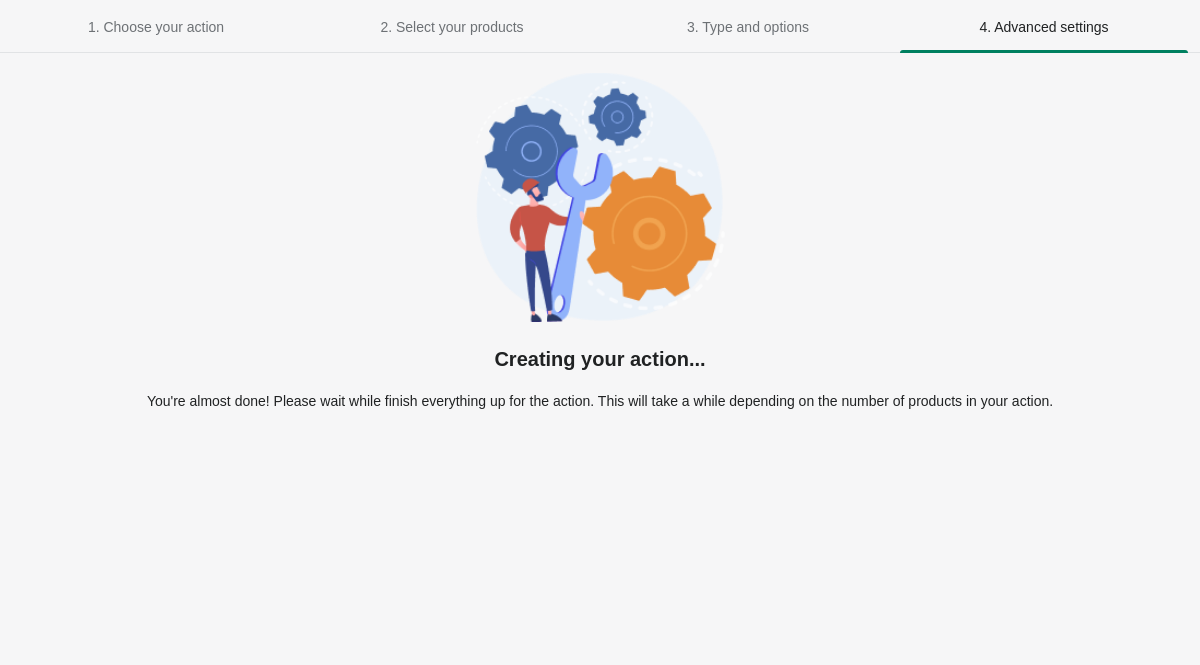 select on "**********" 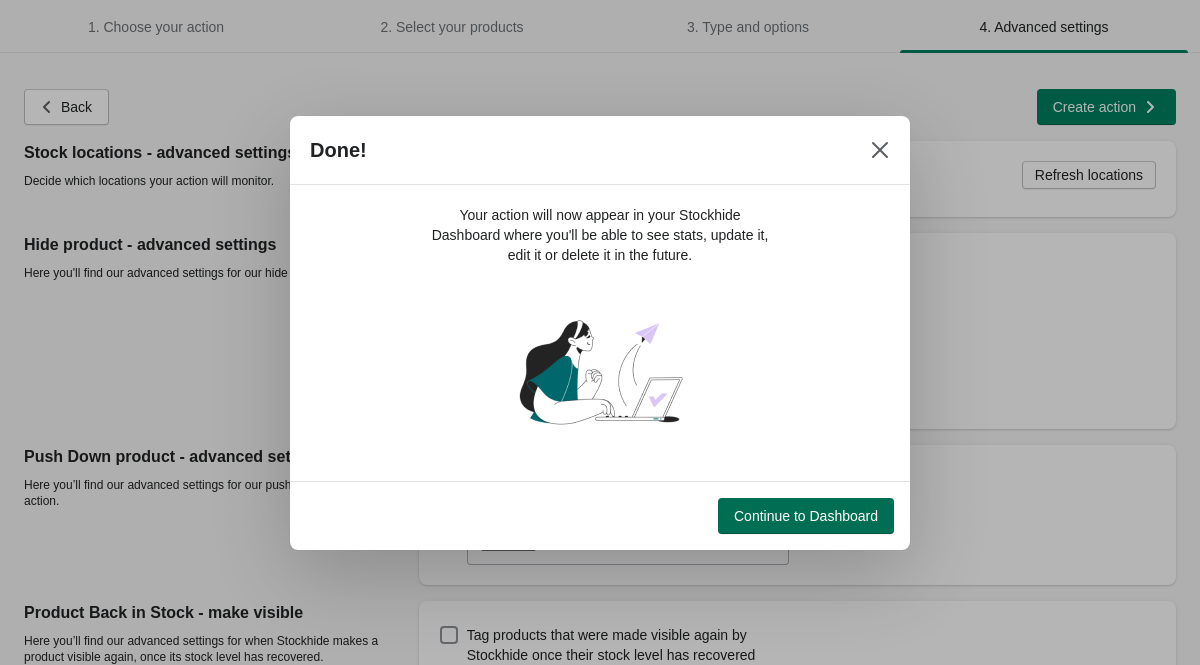 click on "Continue to Dashboard" at bounding box center (806, 516) 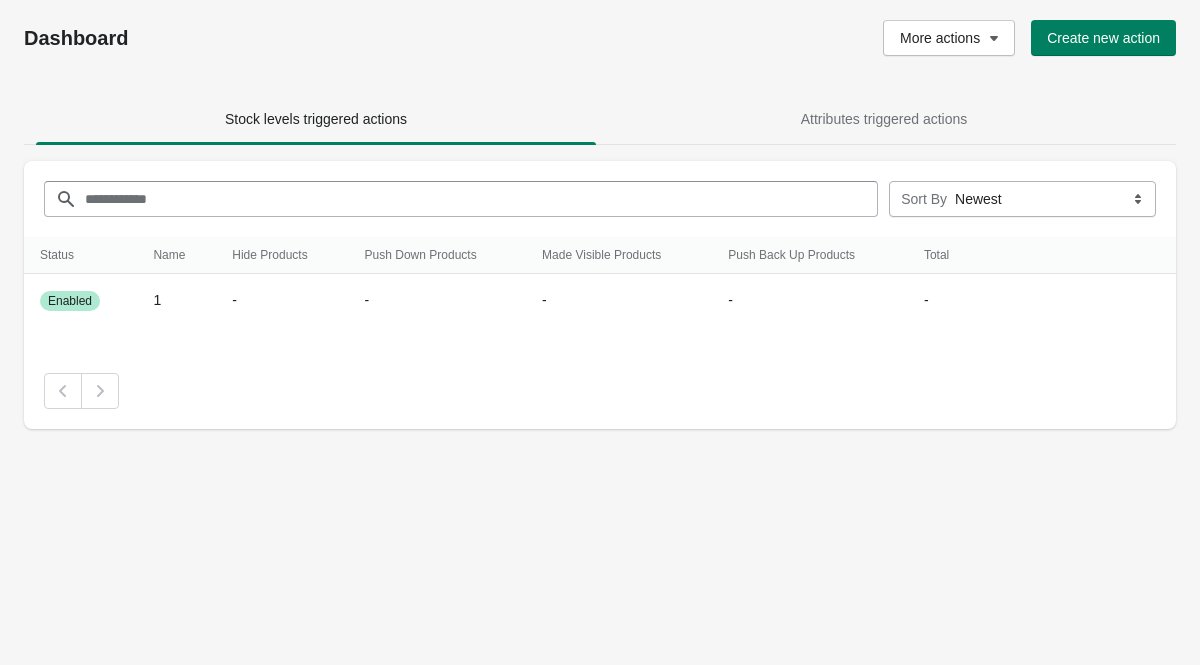 click at bounding box center [600, 391] 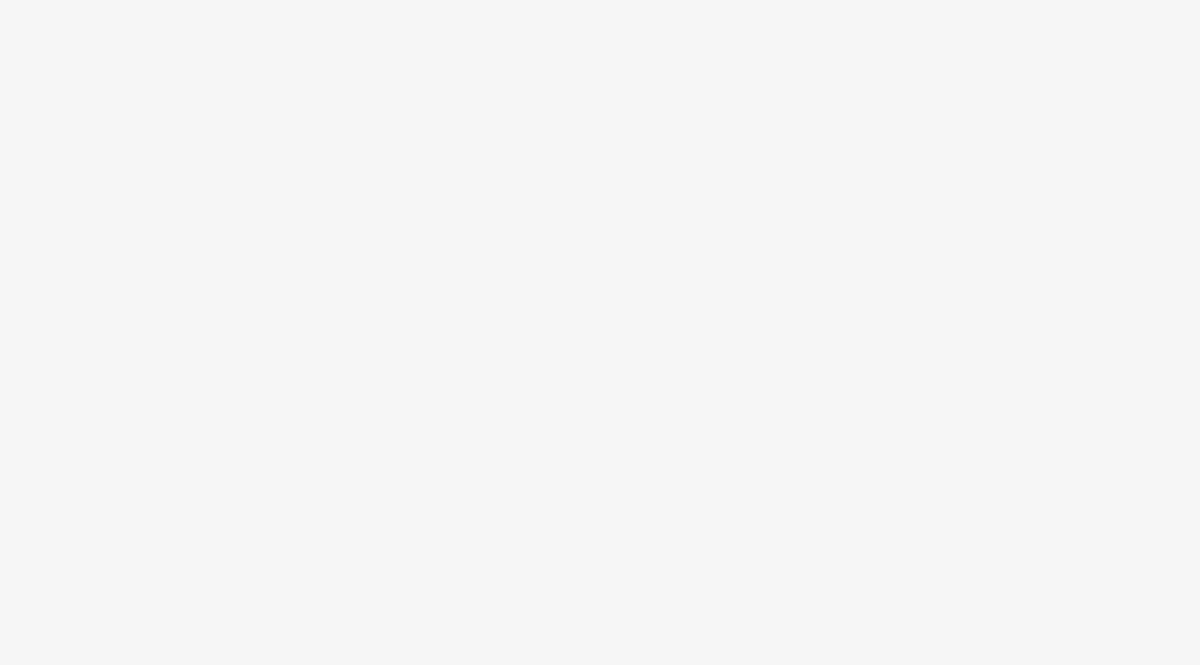 scroll, scrollTop: 0, scrollLeft: 0, axis: both 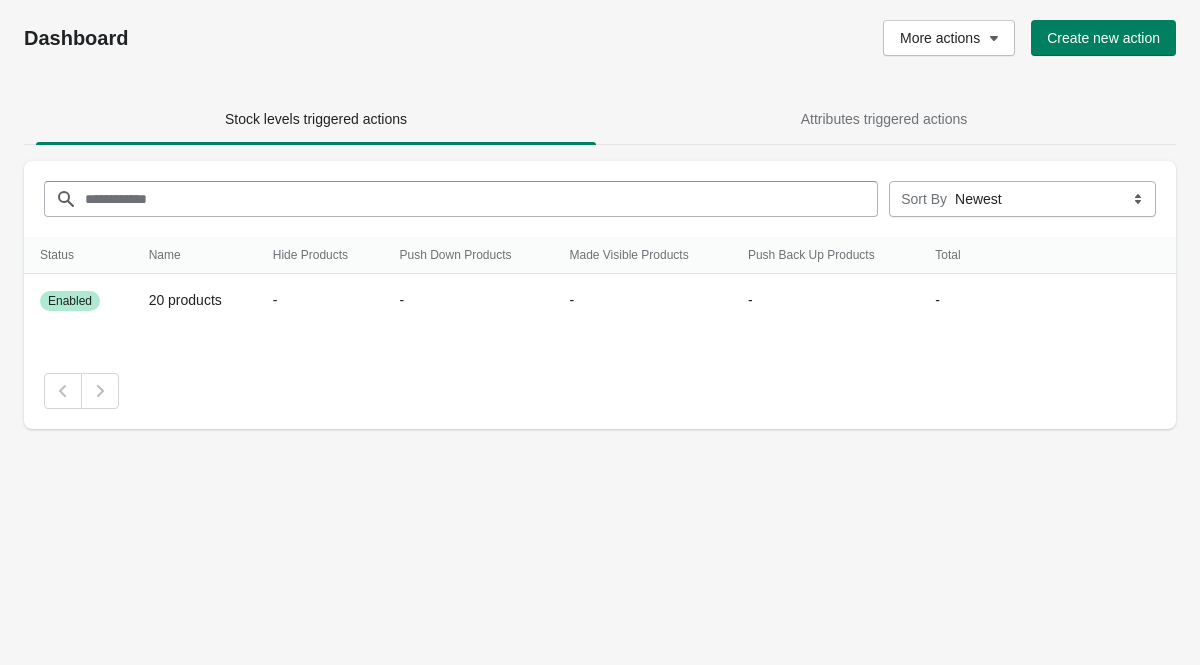 click on "Dashboard More actions Create new action Stock levels triggered actions Attributes triggered actions Stock levels triggered actions Attributes triggered actions Filter items ****** ****** ****** **** Sort By Newest Status Status Name Hide Products Push Down Products Made Visible Products Push Back Up Products Total Status Name Hide Products Push Down Products Made Visible Products Push Back Up Products Total Success Enabled 20 products - - - - - Deactivate" at bounding box center [600, 332] 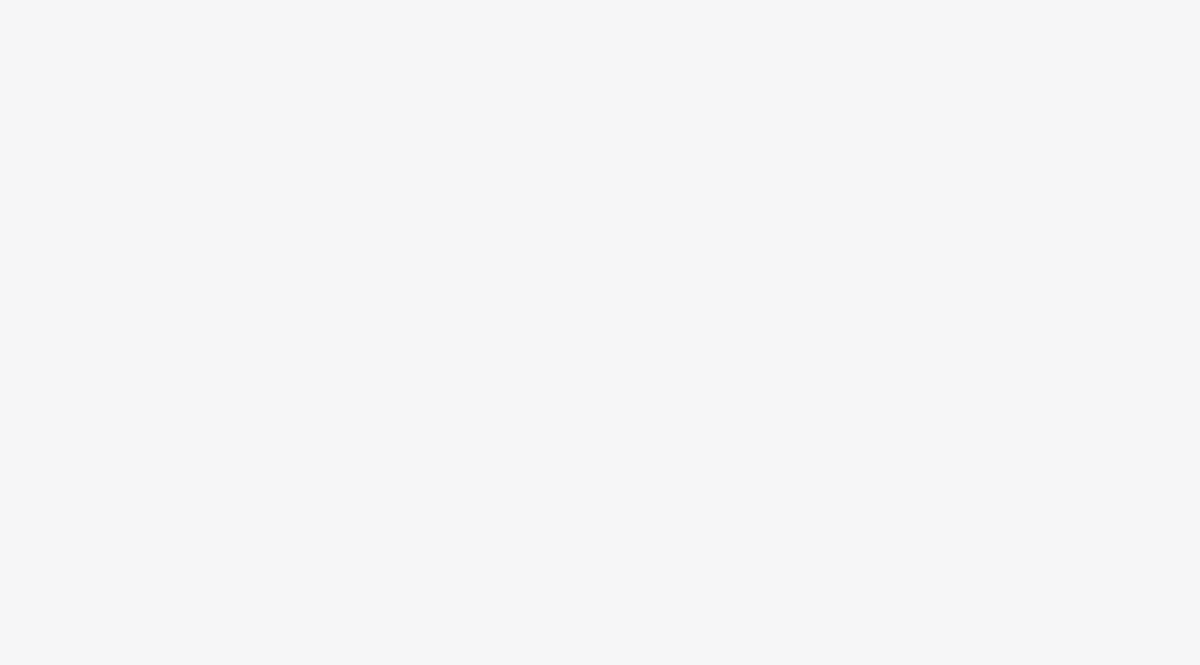 scroll, scrollTop: 0, scrollLeft: 0, axis: both 